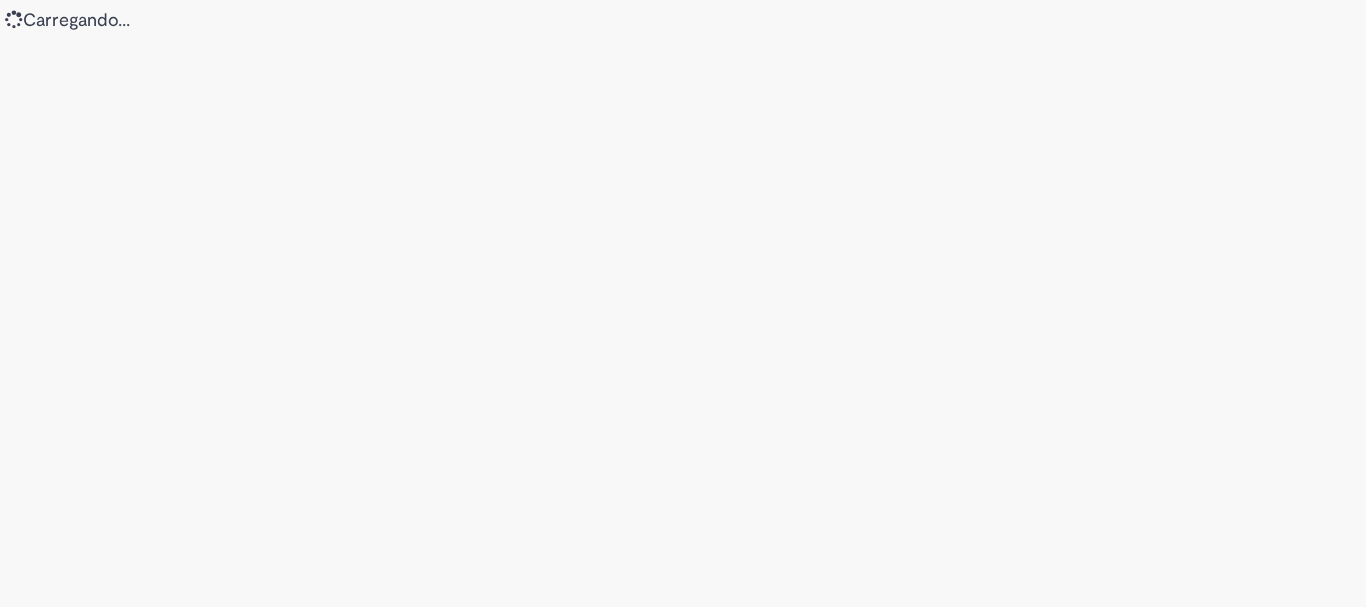 scroll, scrollTop: 0, scrollLeft: 0, axis: both 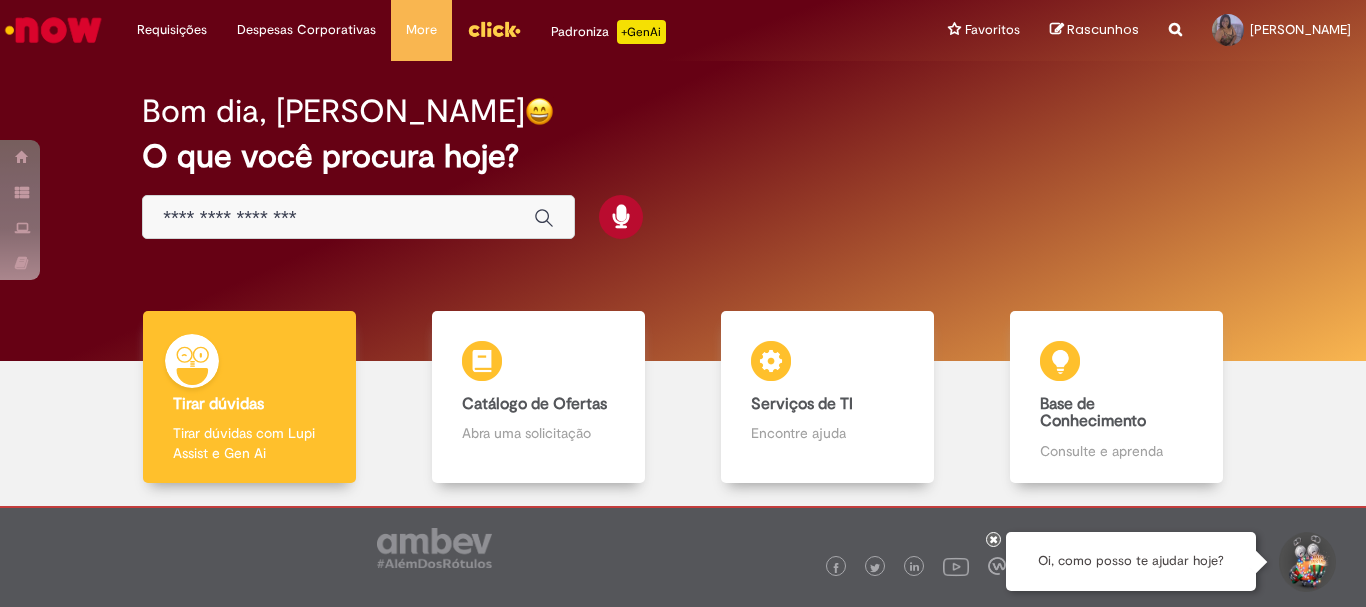 click at bounding box center [494, 29] 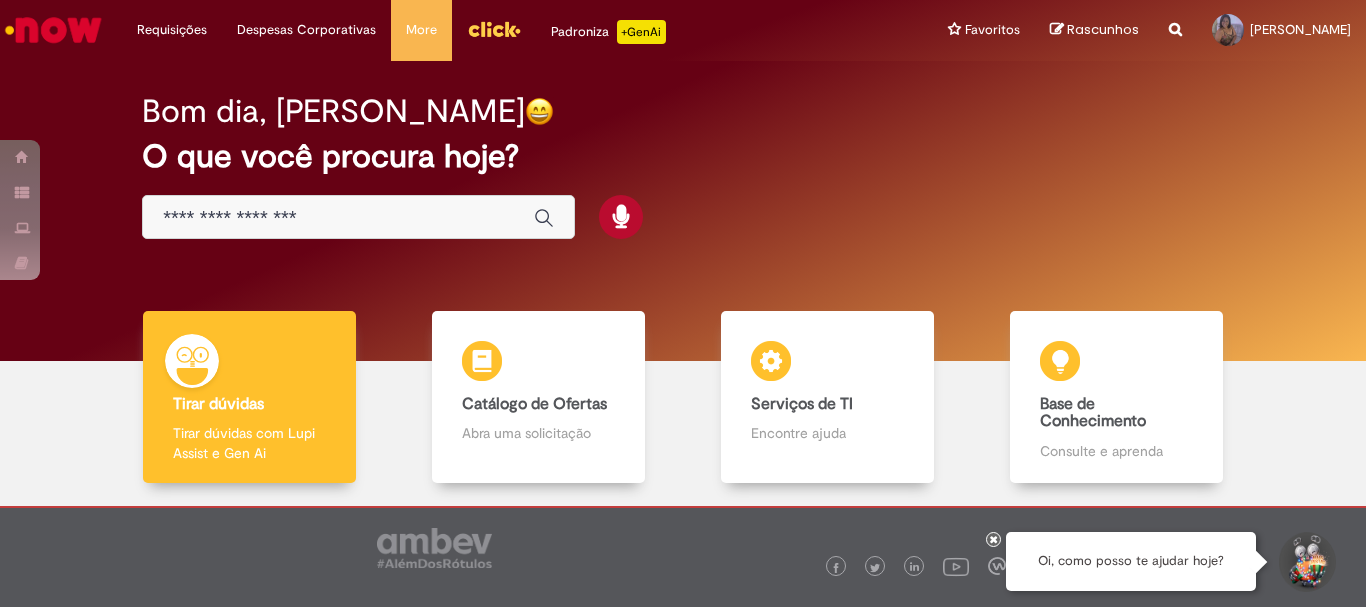 scroll, scrollTop: 0, scrollLeft: 0, axis: both 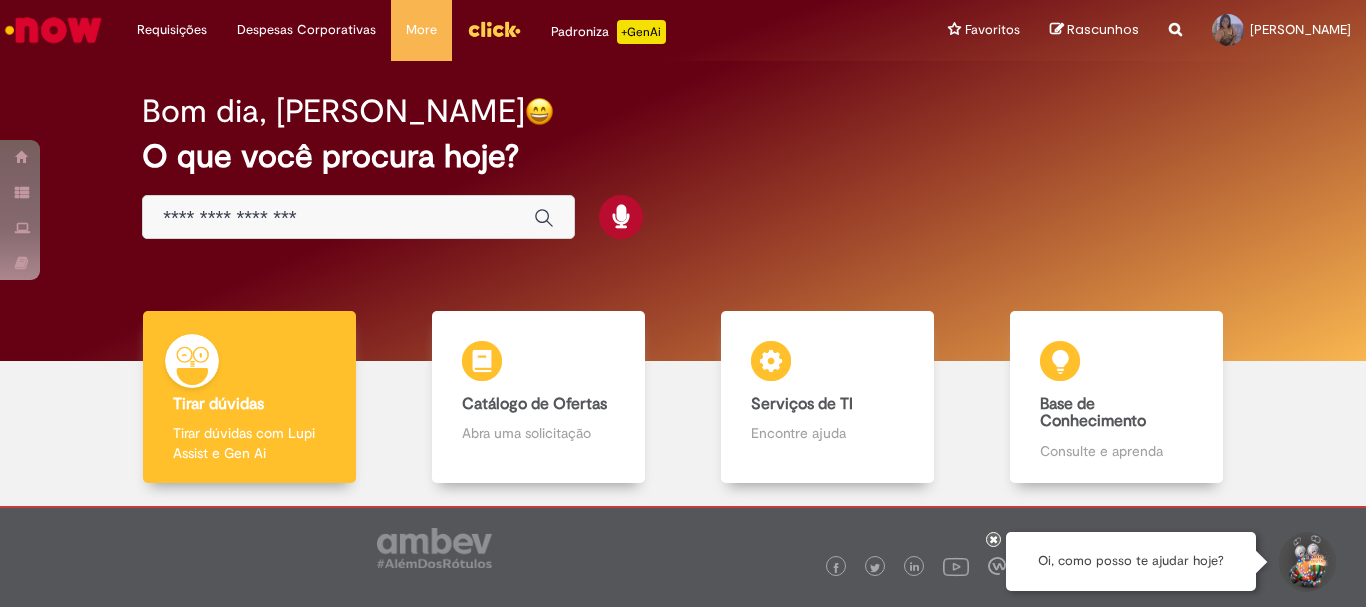 click at bounding box center (53, 30) 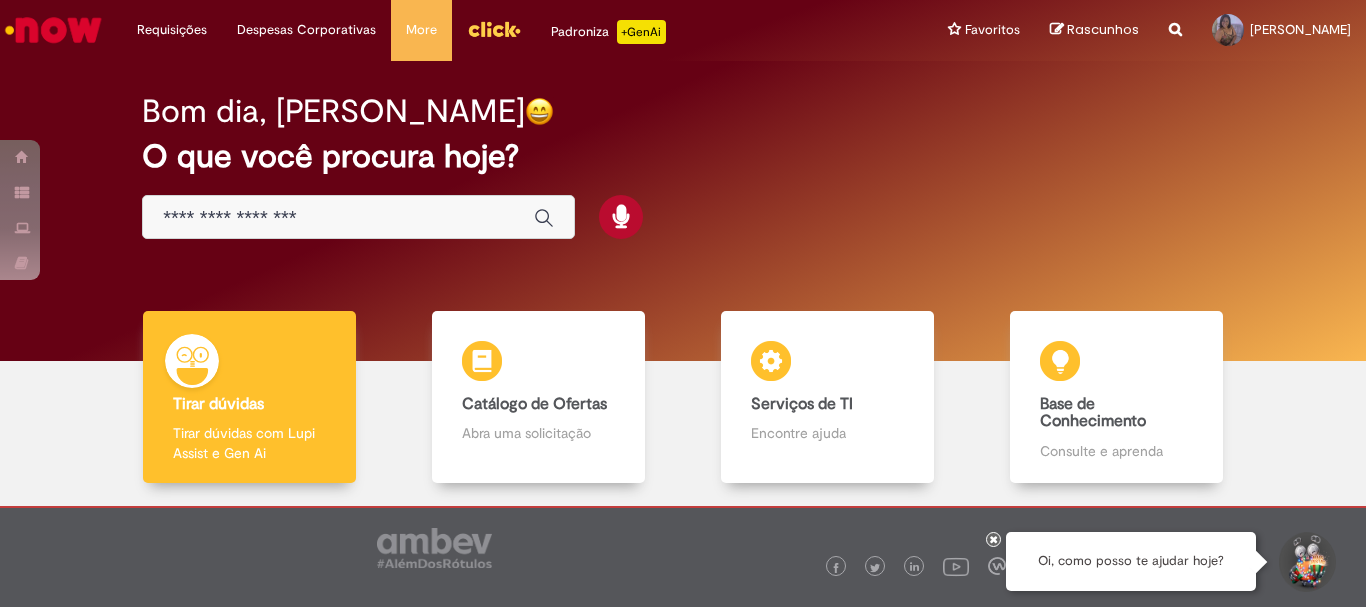 scroll, scrollTop: 0, scrollLeft: 0, axis: both 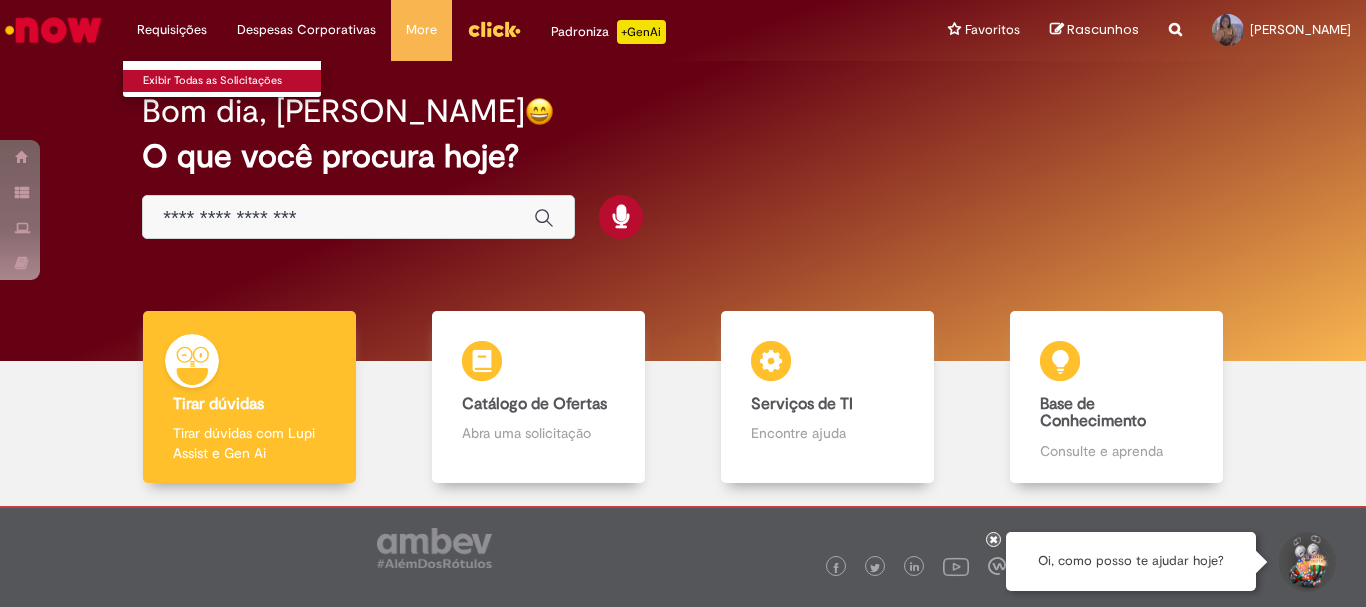 click on "Exibir Todas as Solicitações" at bounding box center [233, 81] 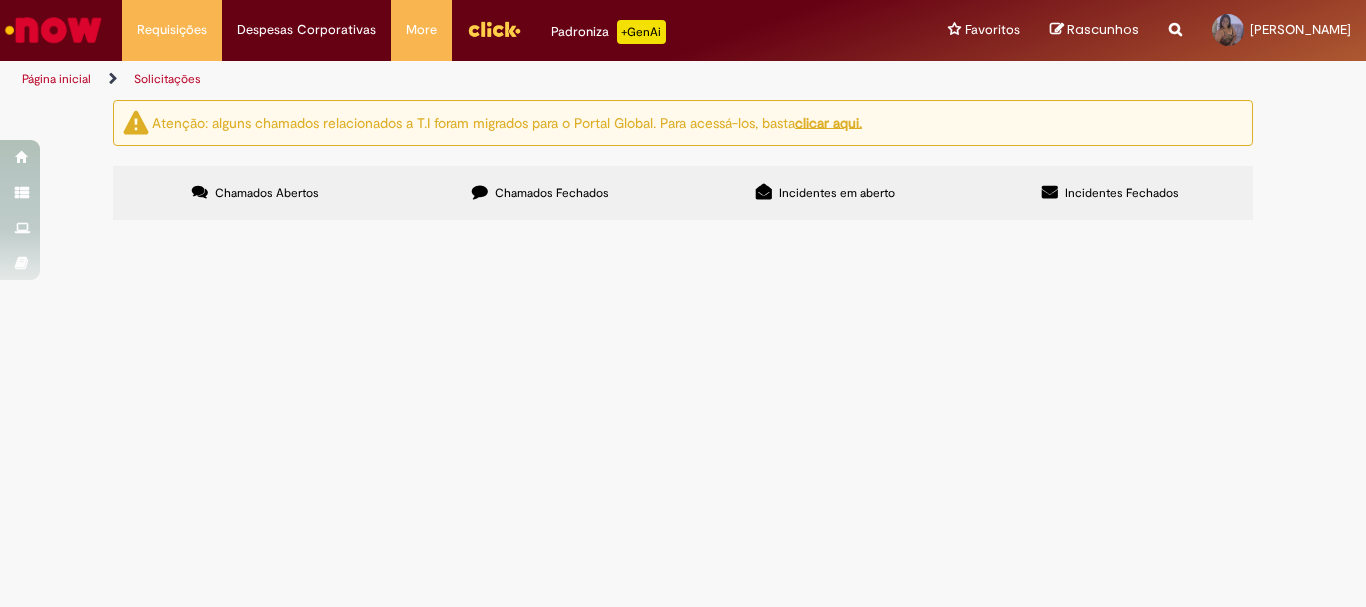 click on "Chamados Abertos" at bounding box center (255, 193) 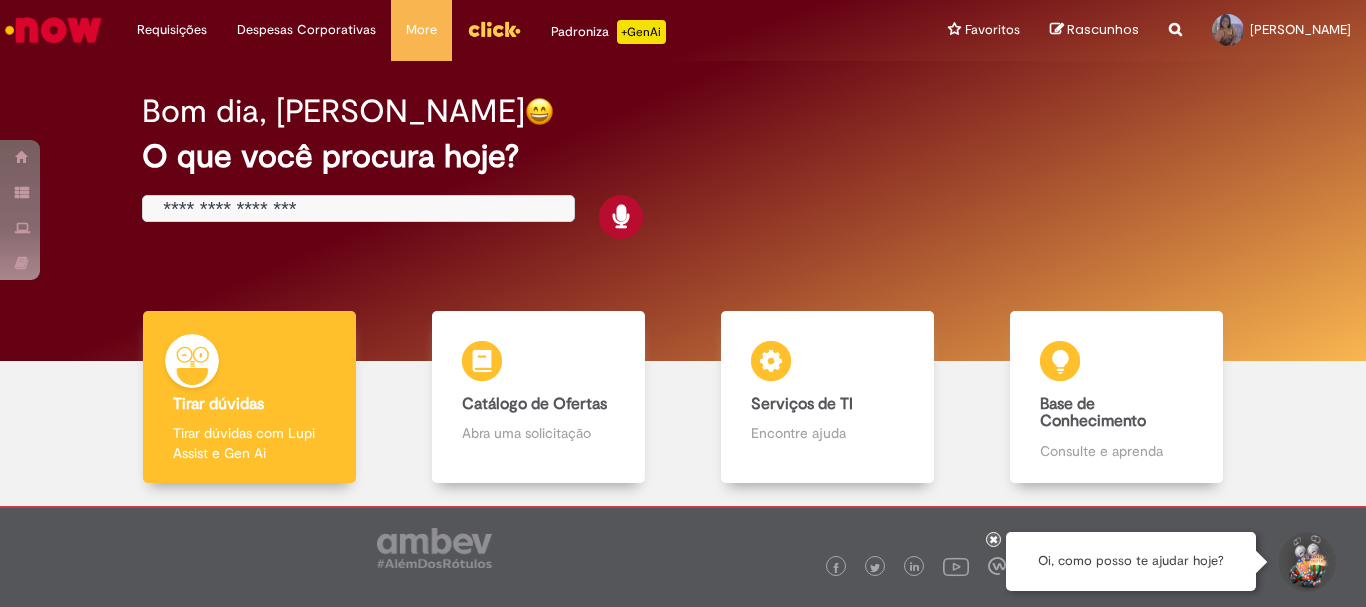 scroll, scrollTop: 0, scrollLeft: 0, axis: both 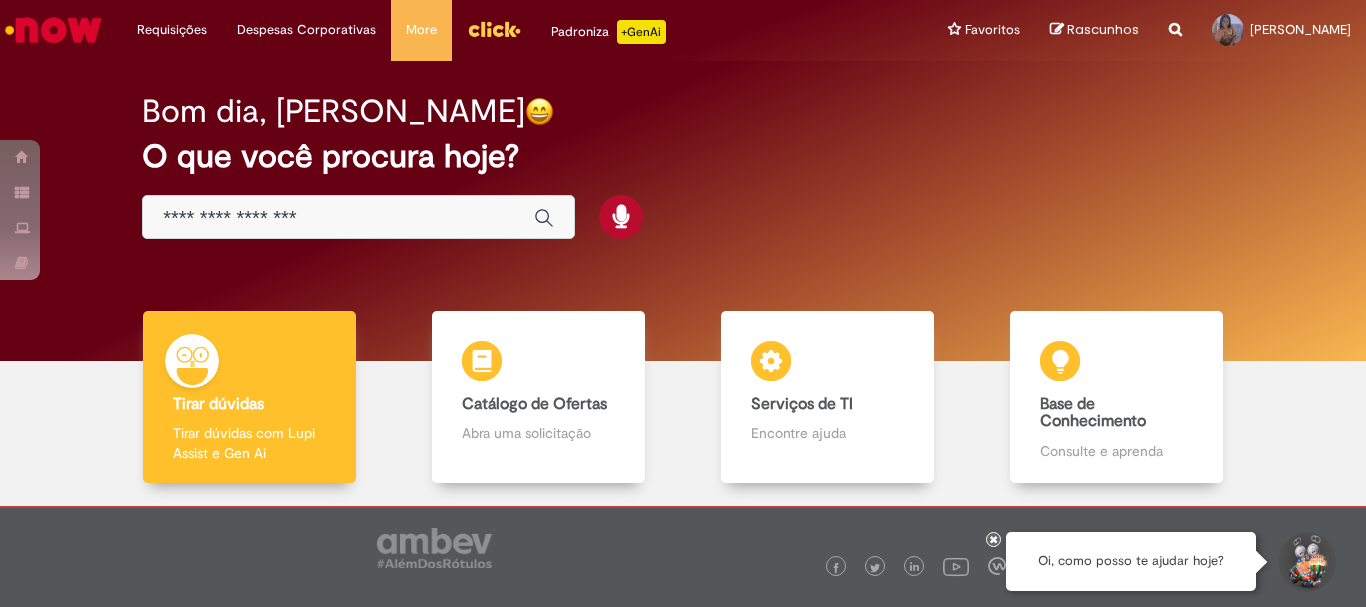 click at bounding box center [338, 218] 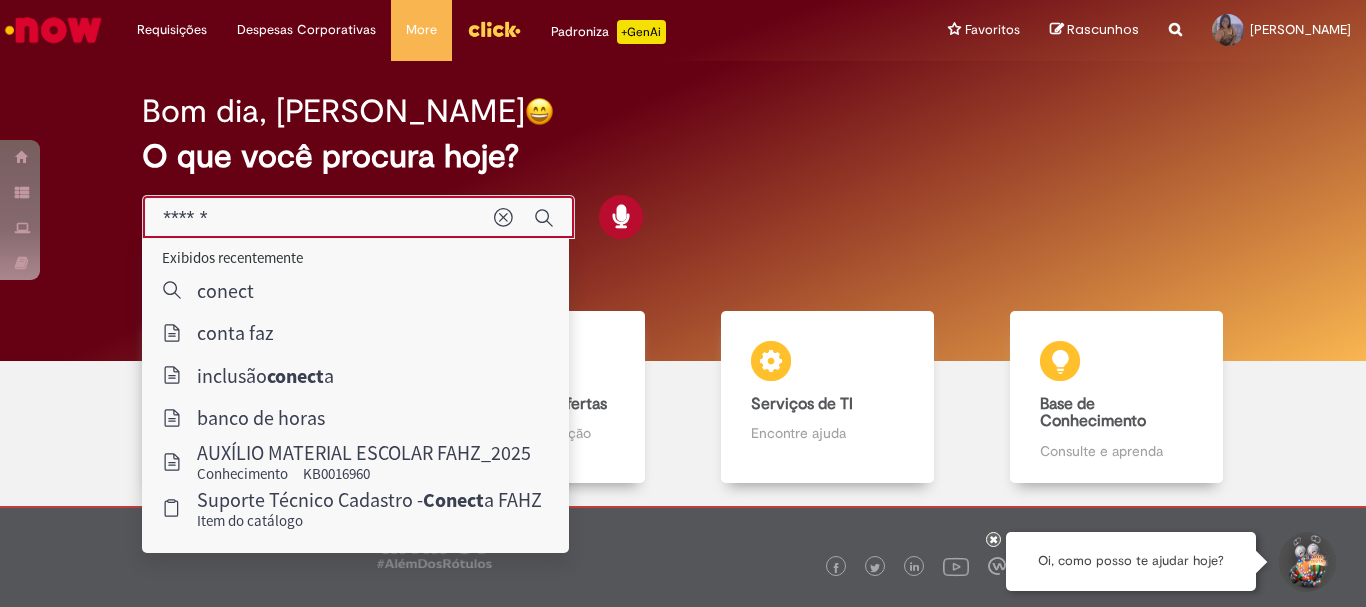type on "*******" 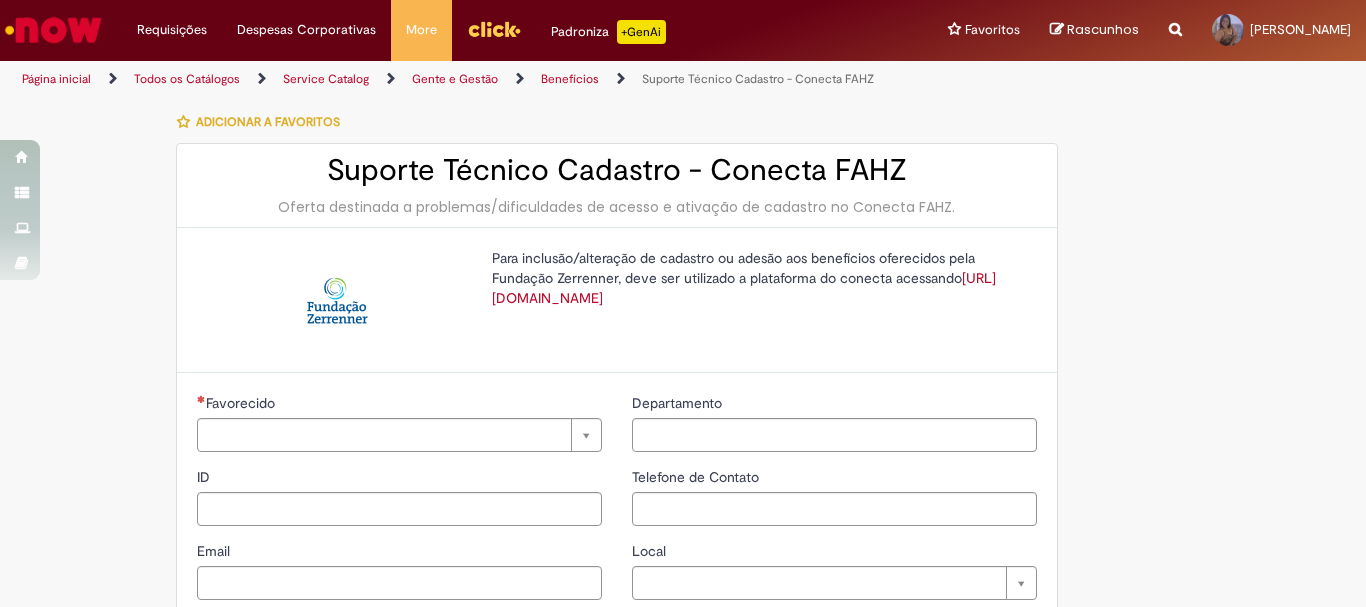 type on "********" 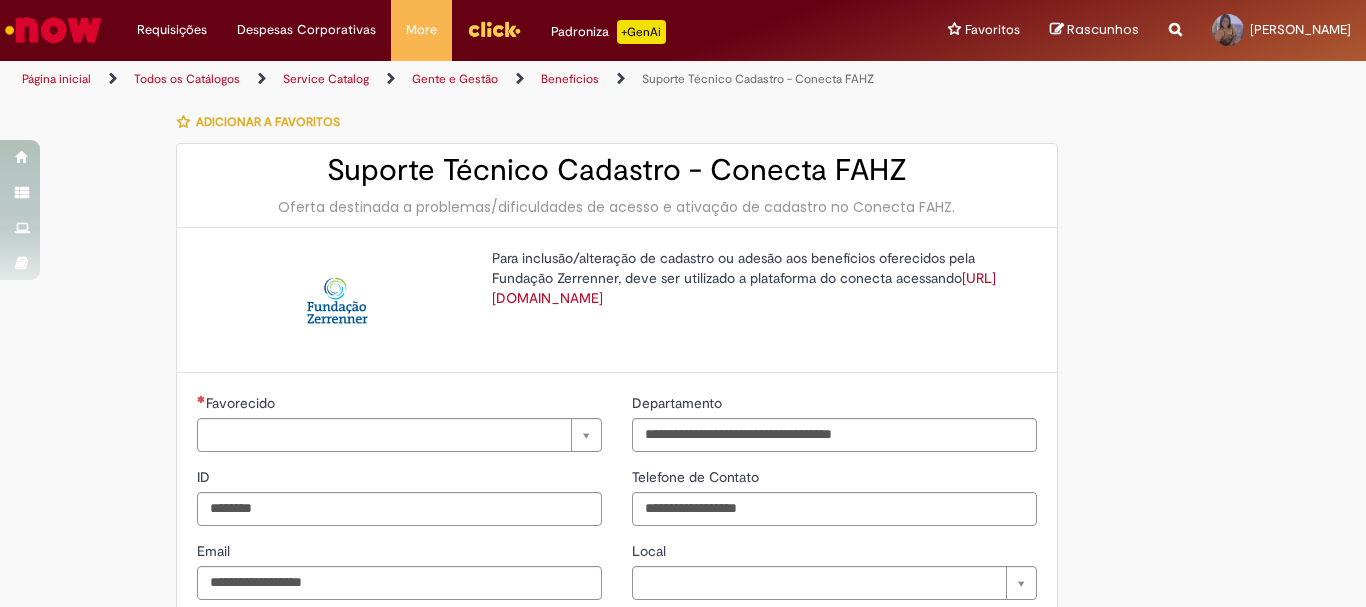 type on "**********" 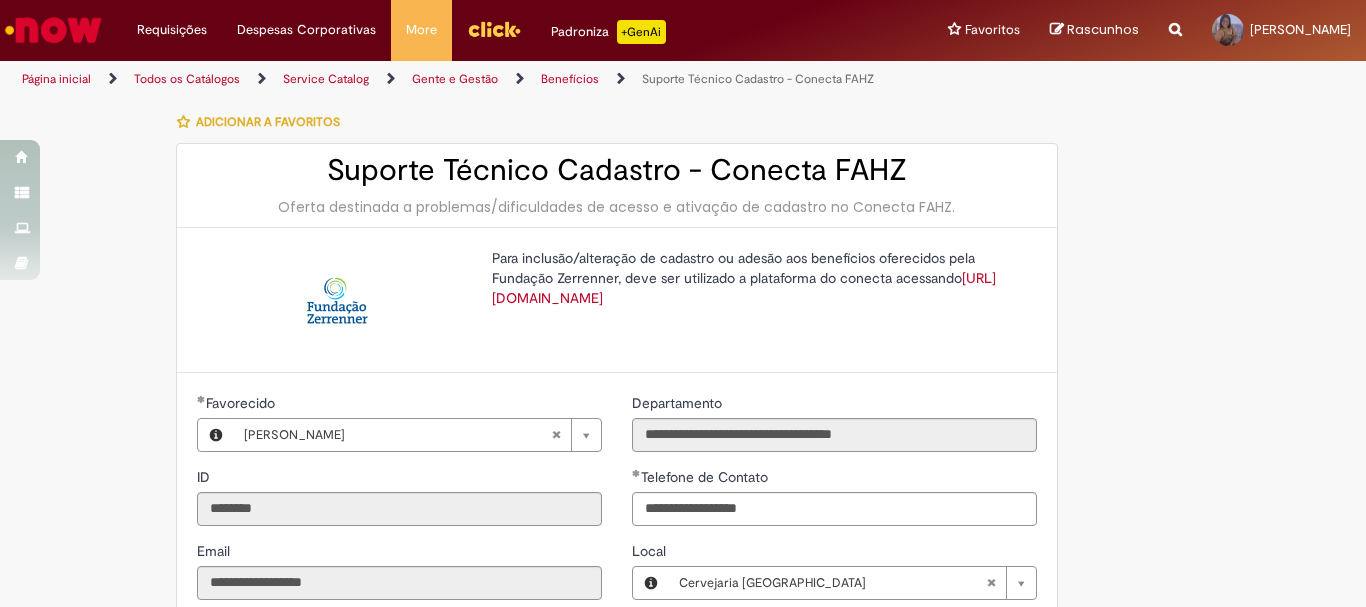 type on "**********" 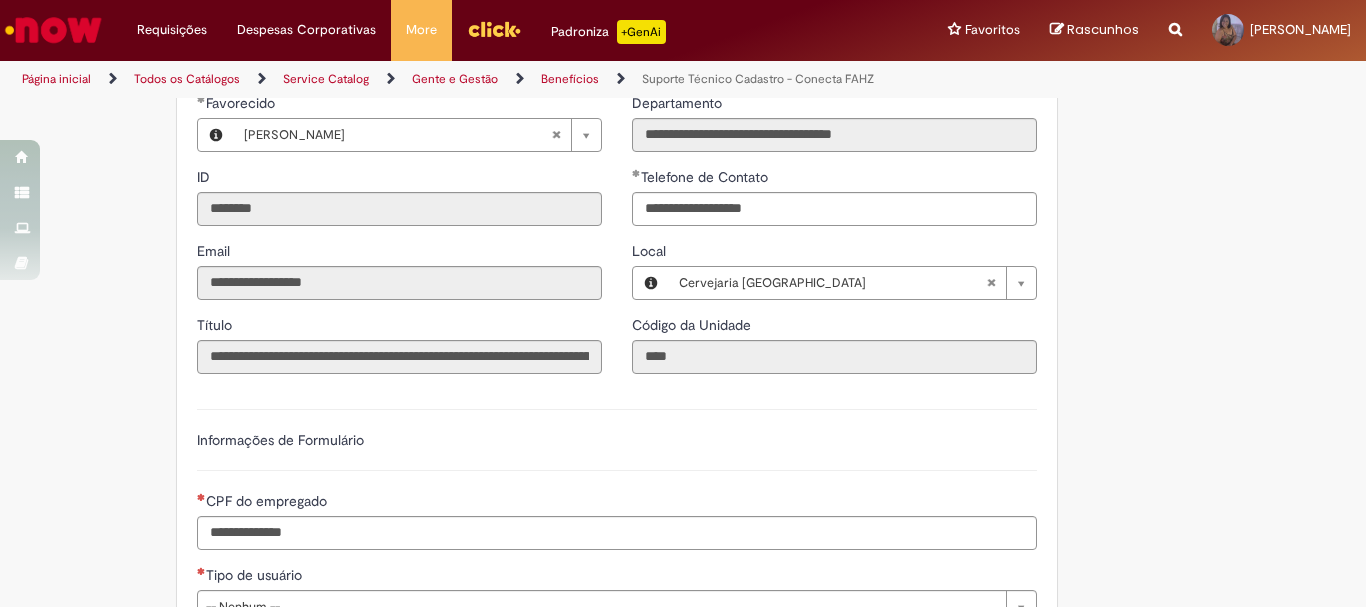 scroll, scrollTop: 100, scrollLeft: 0, axis: vertical 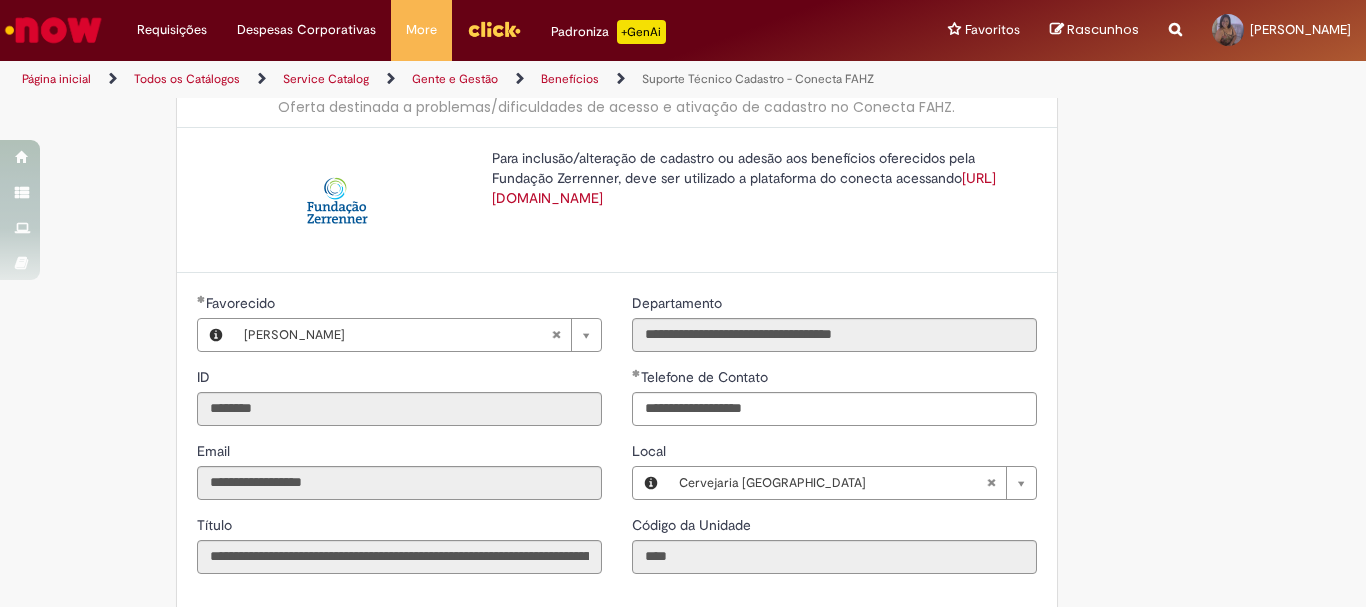 type 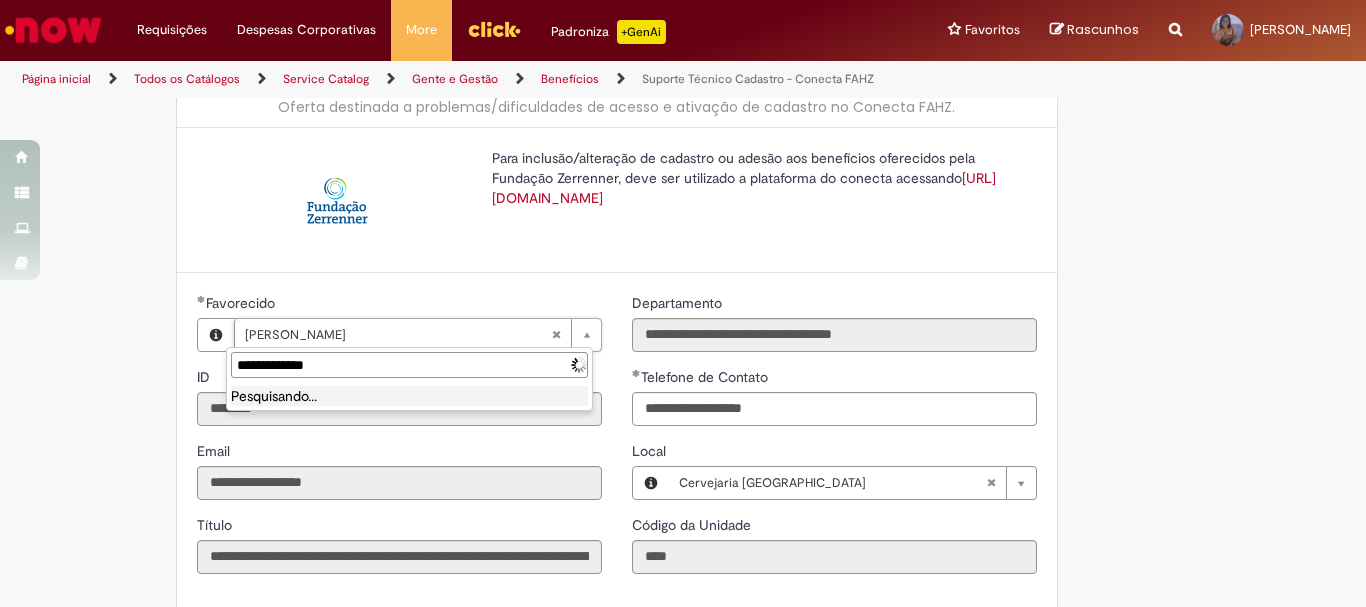 type on "**********" 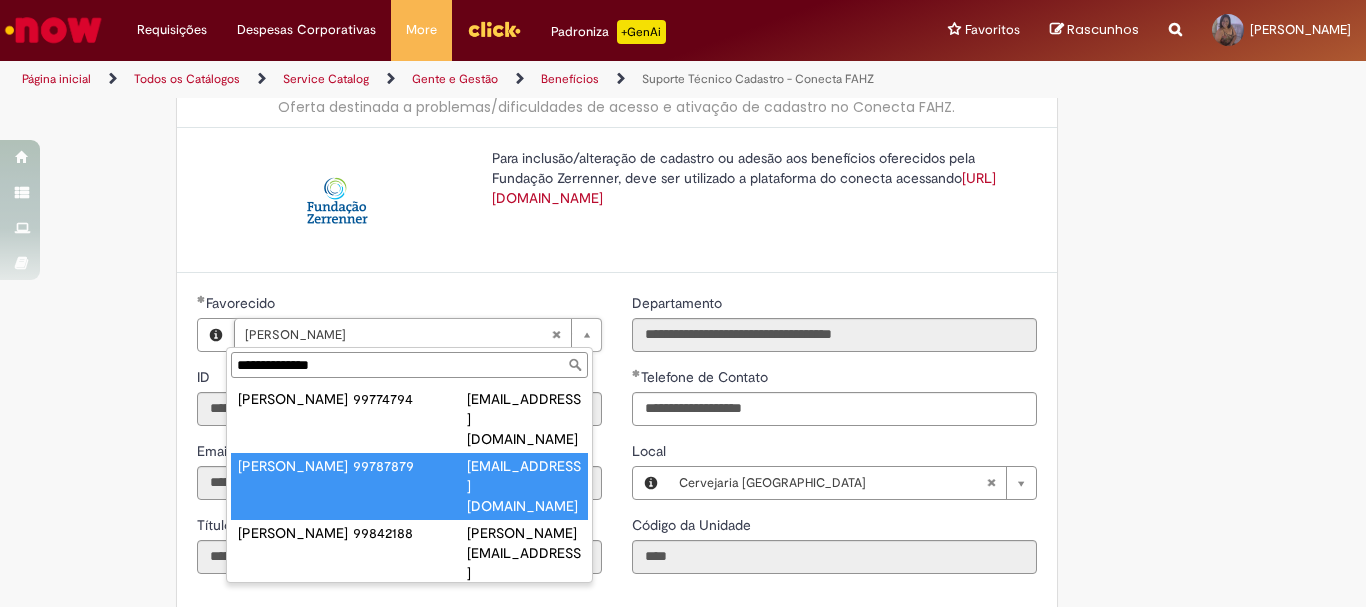 type on "**********" 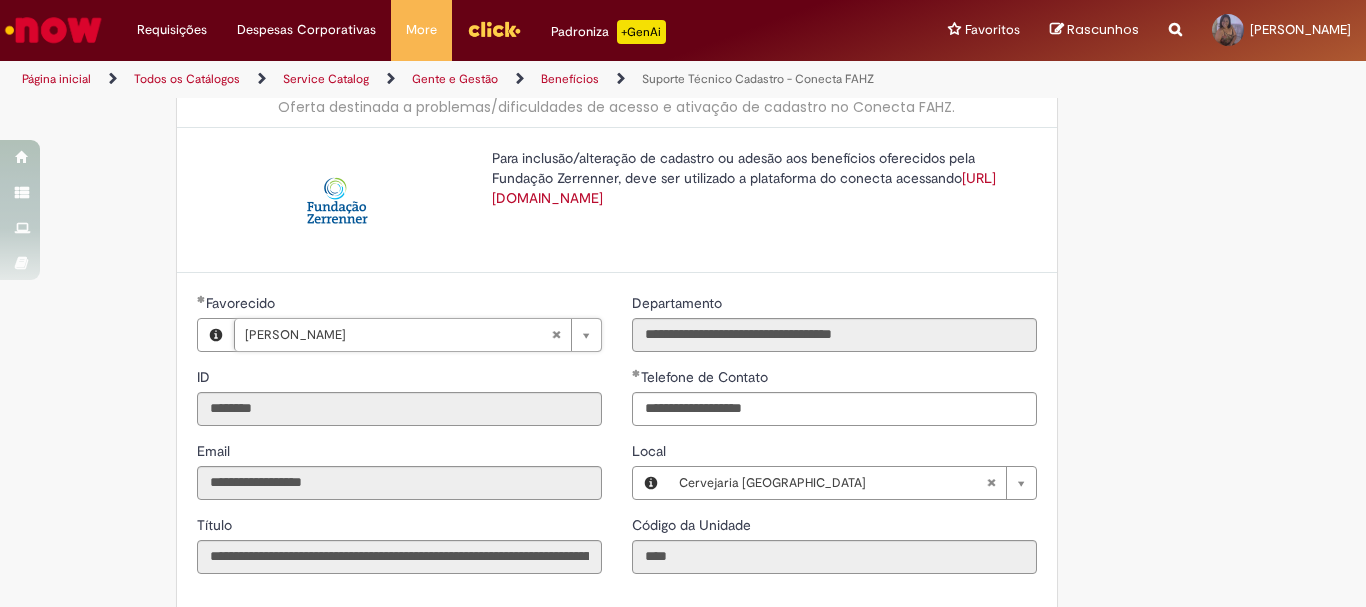 scroll, scrollTop: 0, scrollLeft: 126, axis: horizontal 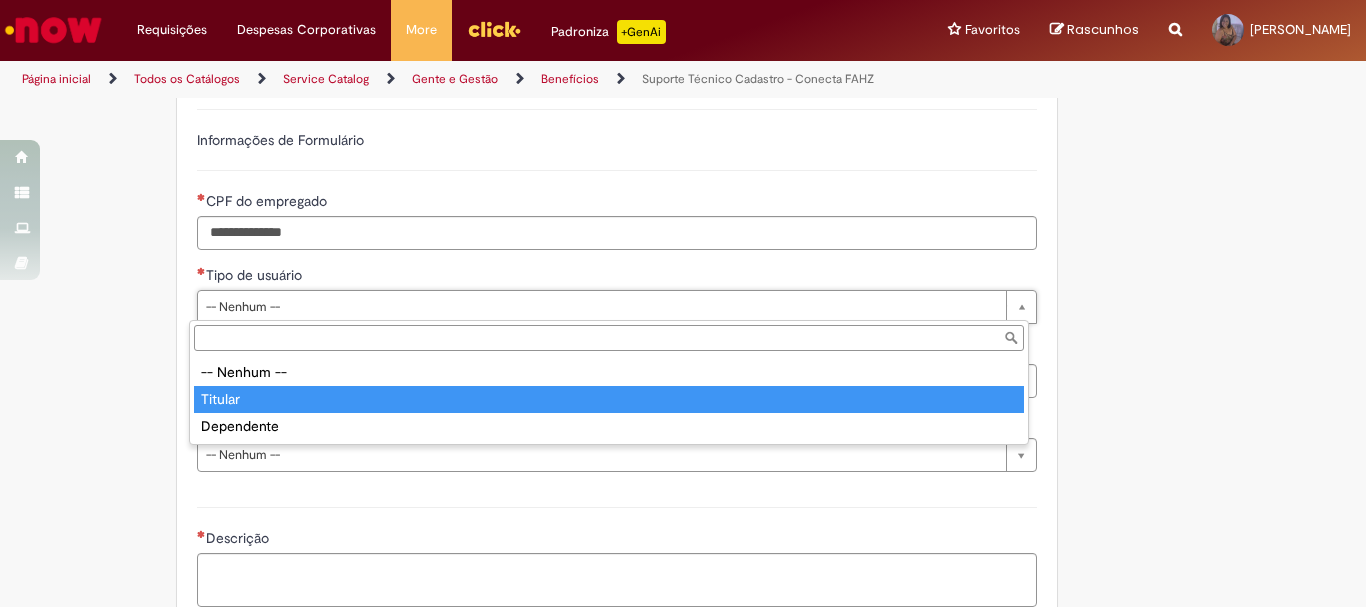 type on "*******" 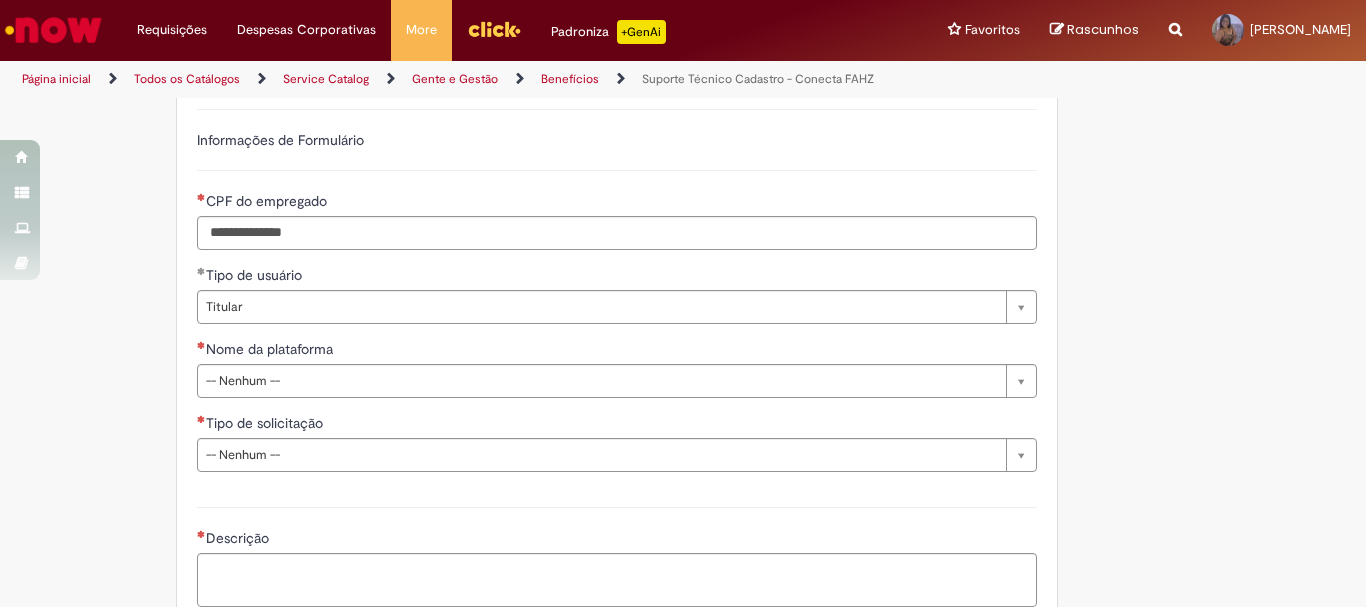click on "**********" at bounding box center [683, 163] 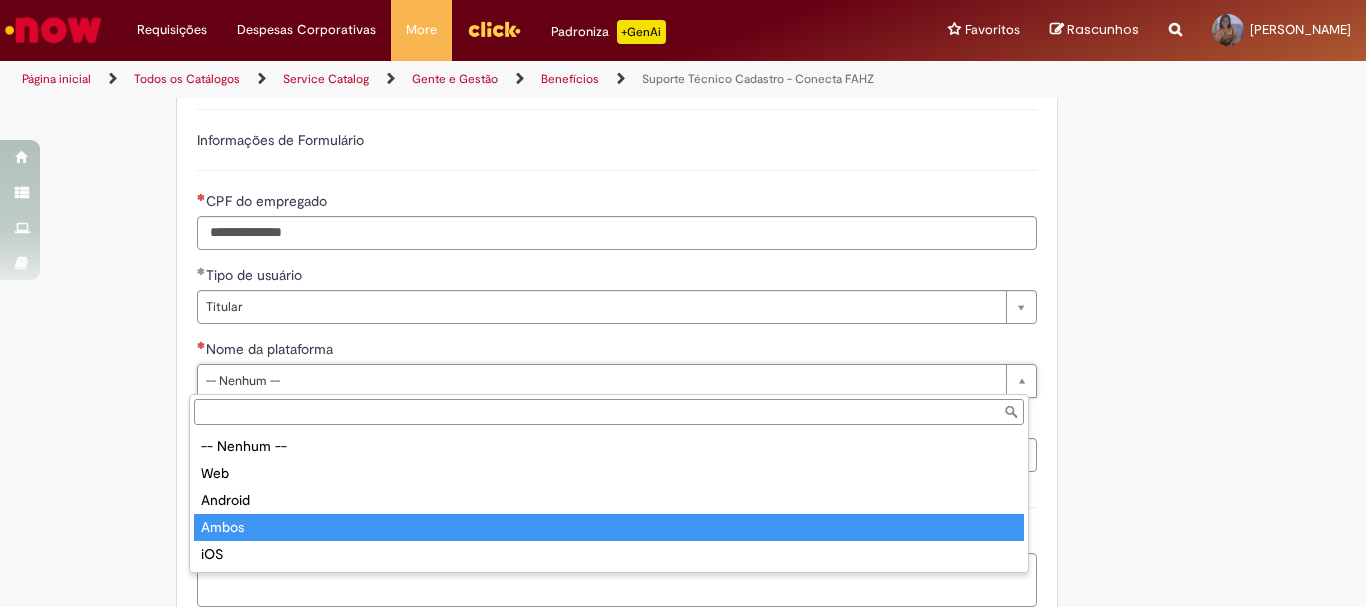 type on "*****" 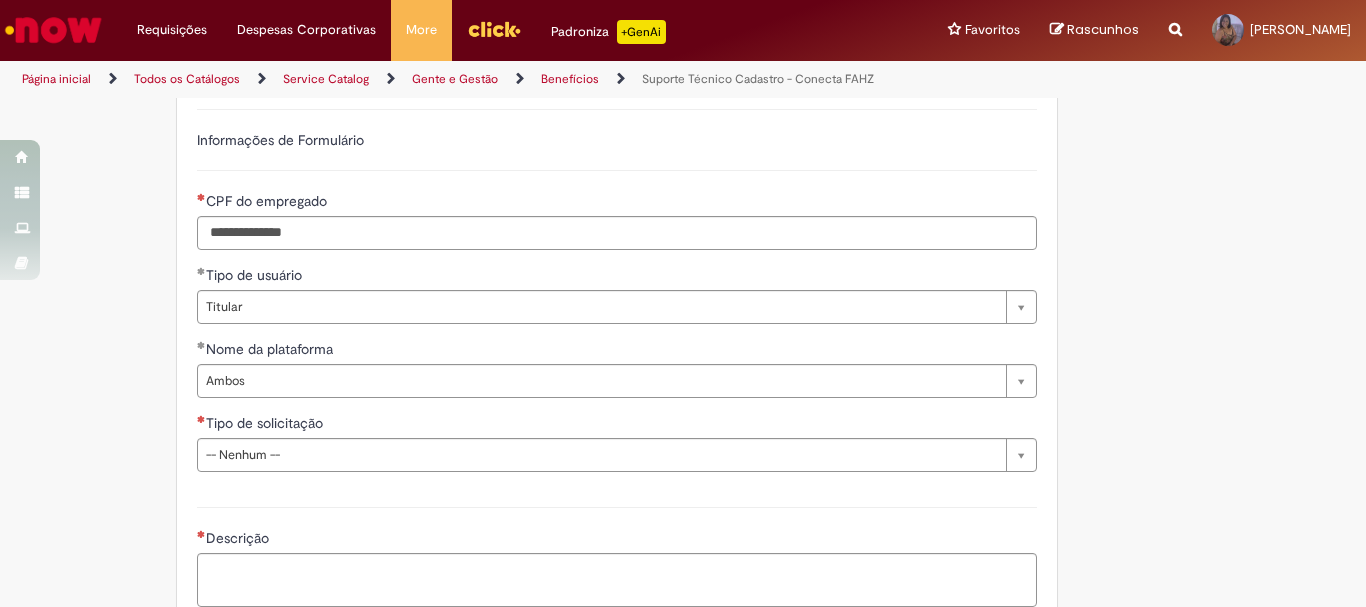 click on "**********" at bounding box center (683, 163) 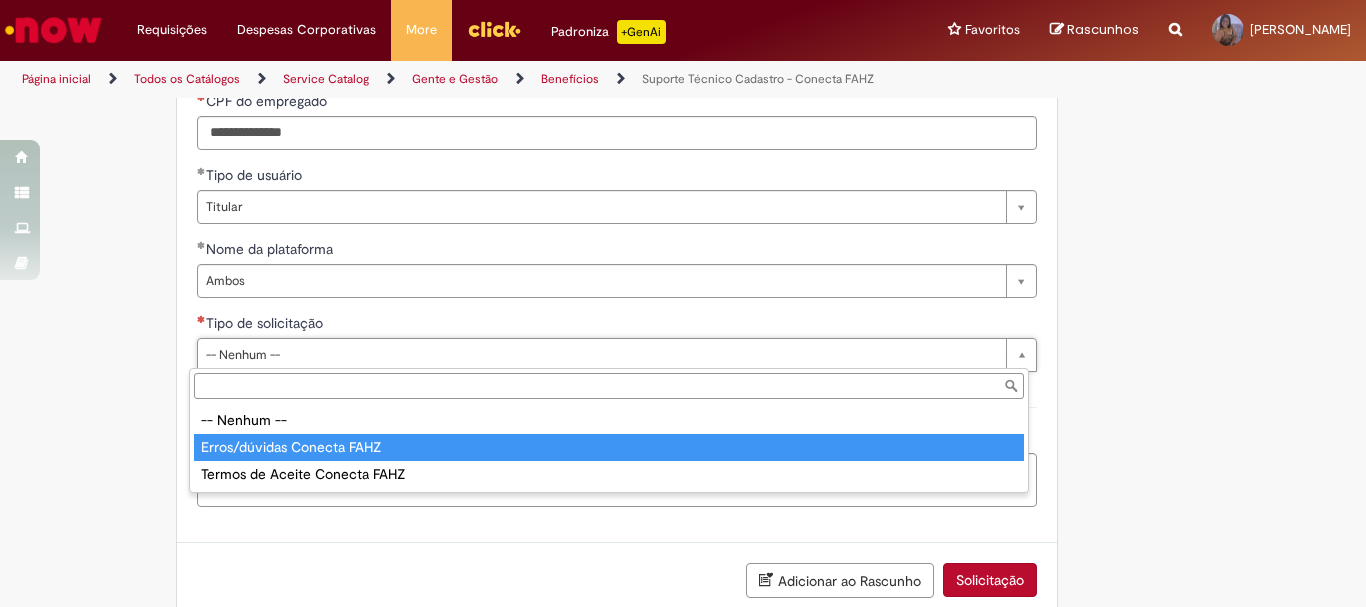 type on "**********" 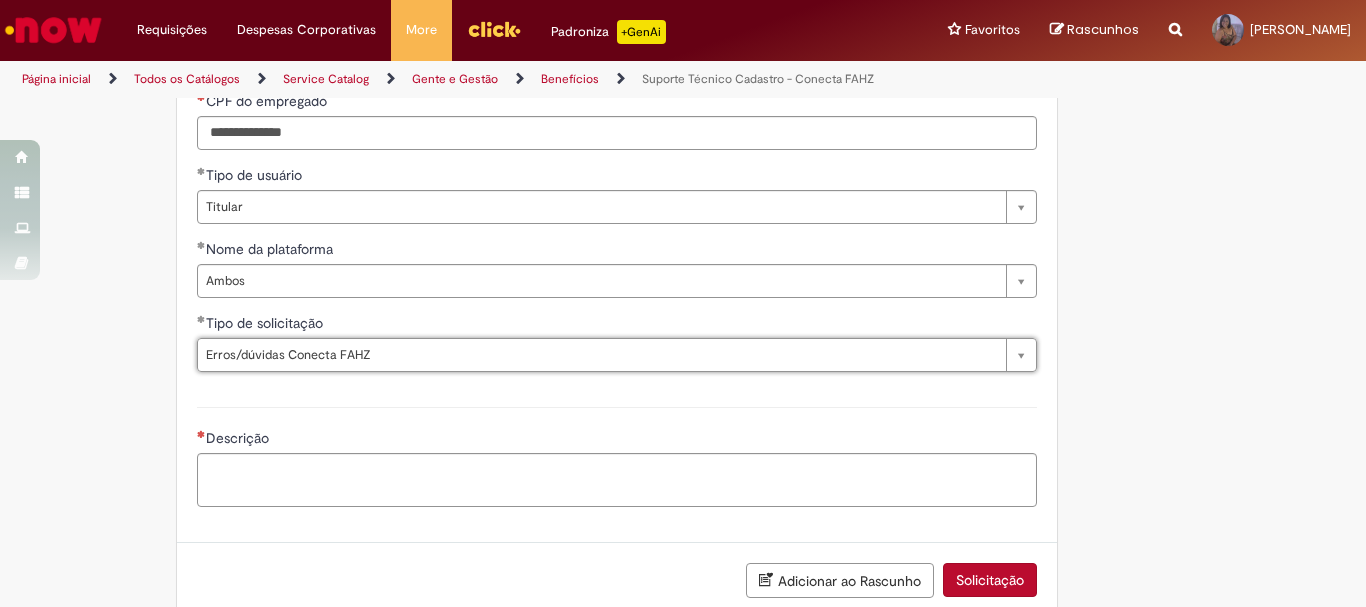 scroll, scrollTop: 300, scrollLeft: 0, axis: vertical 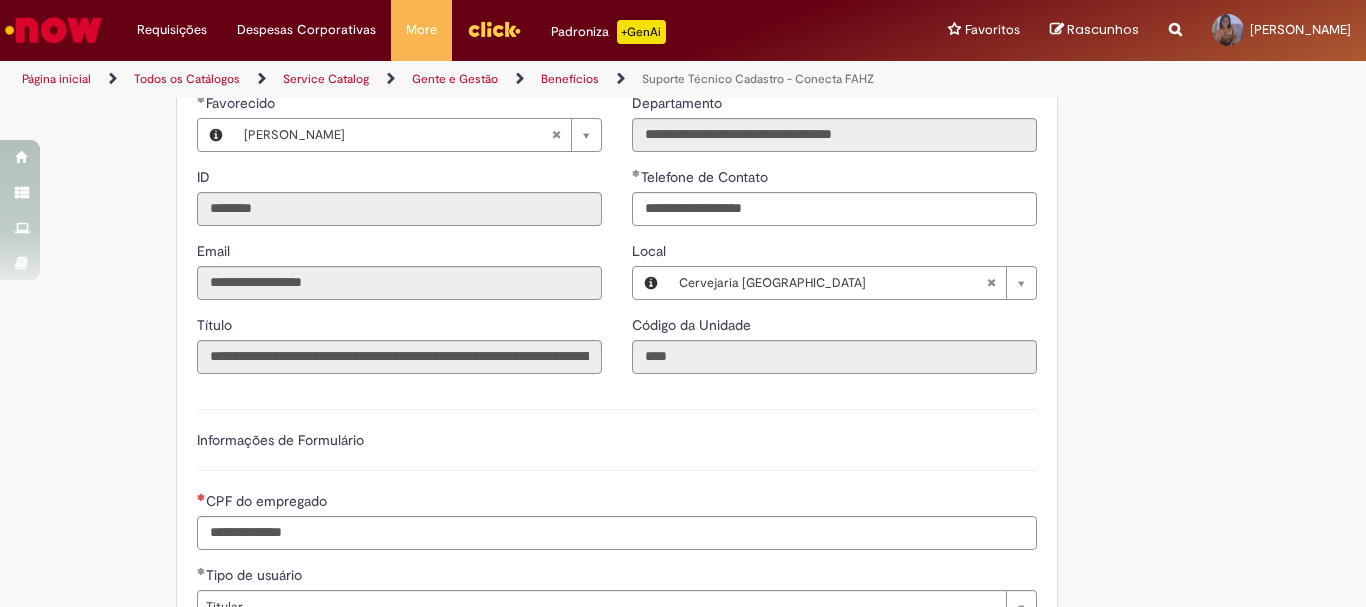 click on "Tire dúvidas com LupiAssist    +GenAI
Oi! Eu sou LupiAssist, uma Inteligência Artificial Generativa em constante aprendizado   Meu conteúdo é monitorado para trazer uma melhor experiência
Dúvidas comuns:
Só mais um instante, estou consultando nossas bases de conhecimento  e escrevendo a melhor resposta pra você!
Title
Lorem ipsum dolor sit amet    Fazer uma nova pergunta
Gerei esta resposta utilizando IA Generativa em conjunto com os nossos padrões. Em caso de divergência, os documentos oficiais prevalecerão.
Saiba mais em:
Ou ligue para:
E aí, te ajudei?
Sim, obrigado!" at bounding box center [683, 464] 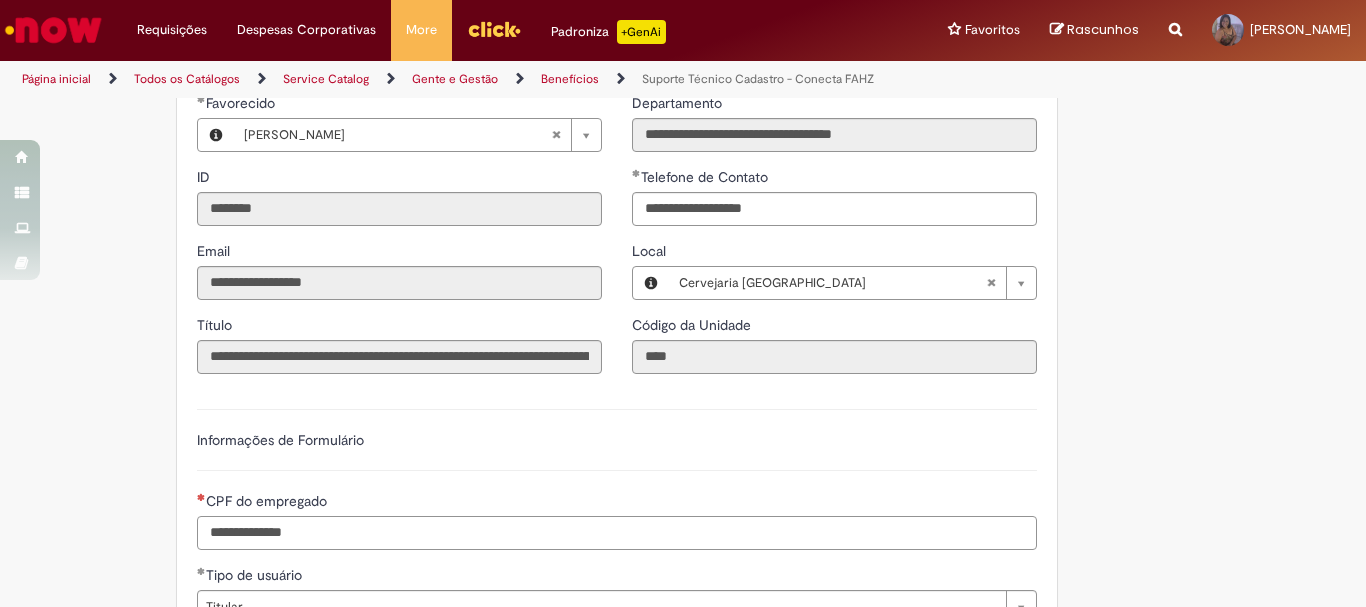 click on "CPF do empregado" at bounding box center (617, 533) 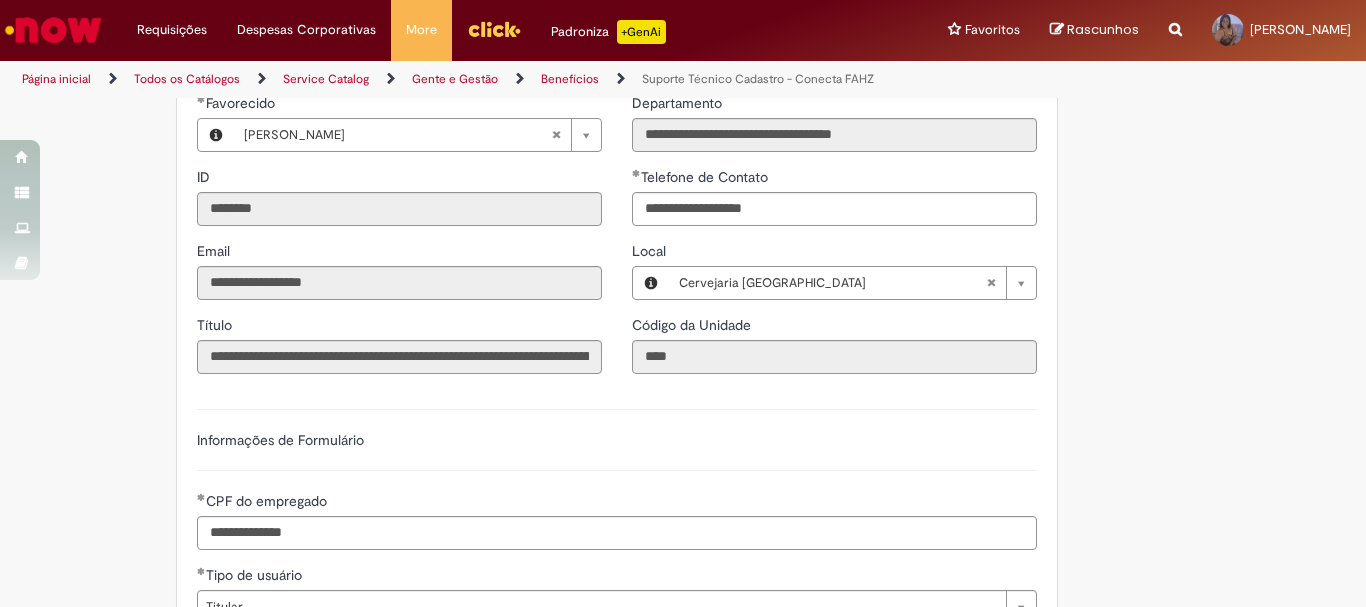click on "**********" at bounding box center [617, 588] 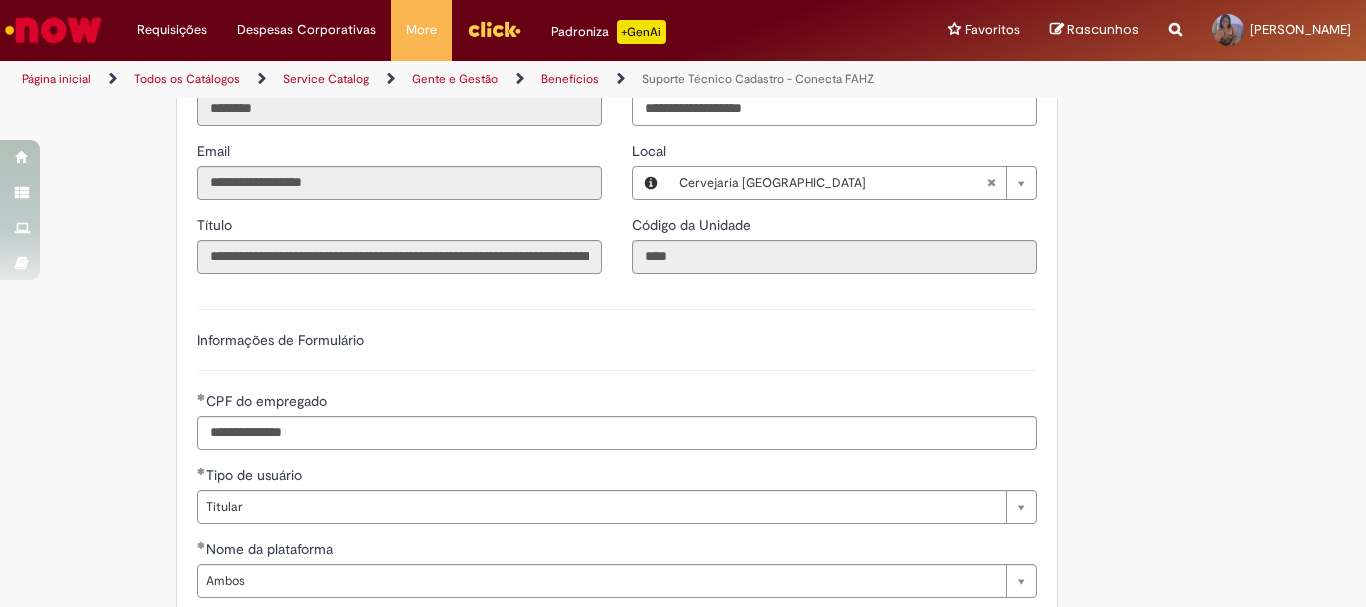 scroll, scrollTop: 500, scrollLeft: 0, axis: vertical 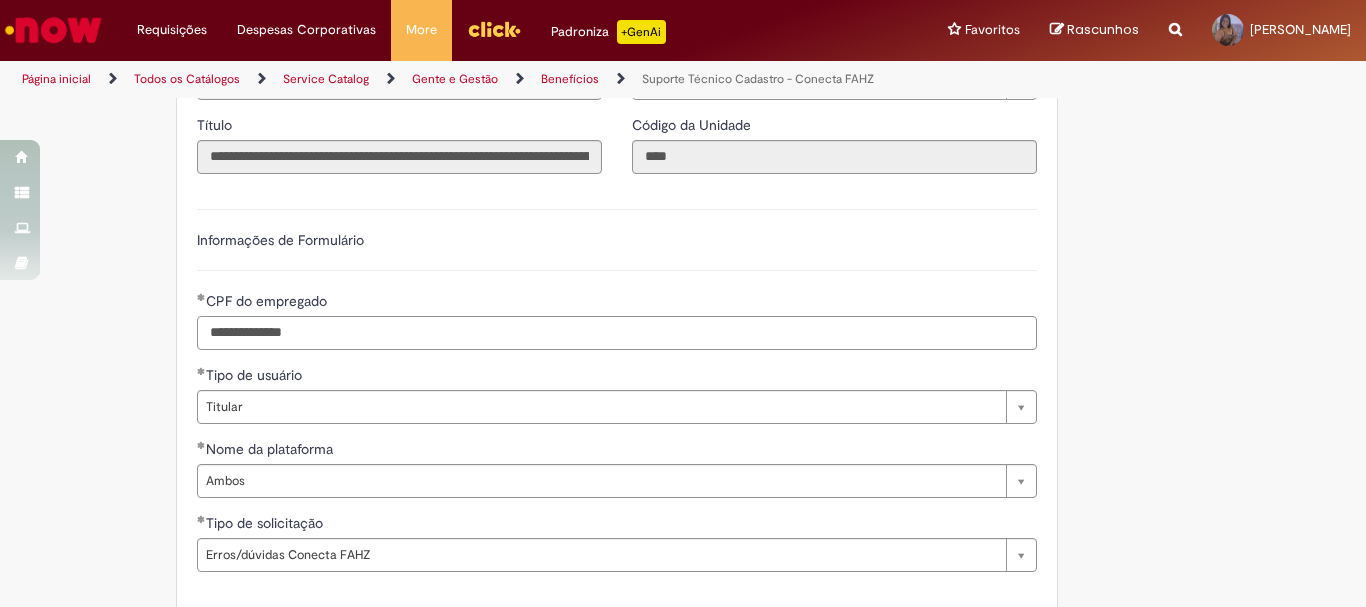 click on "**********" at bounding box center (617, 333) 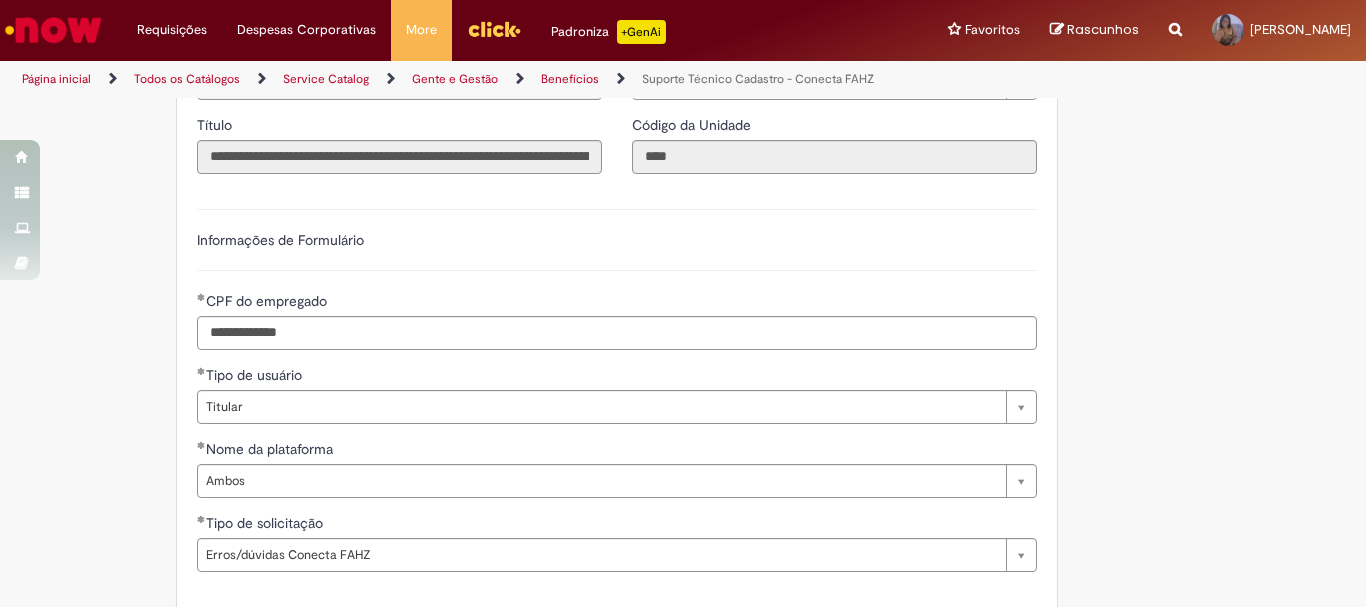 type on "**********" 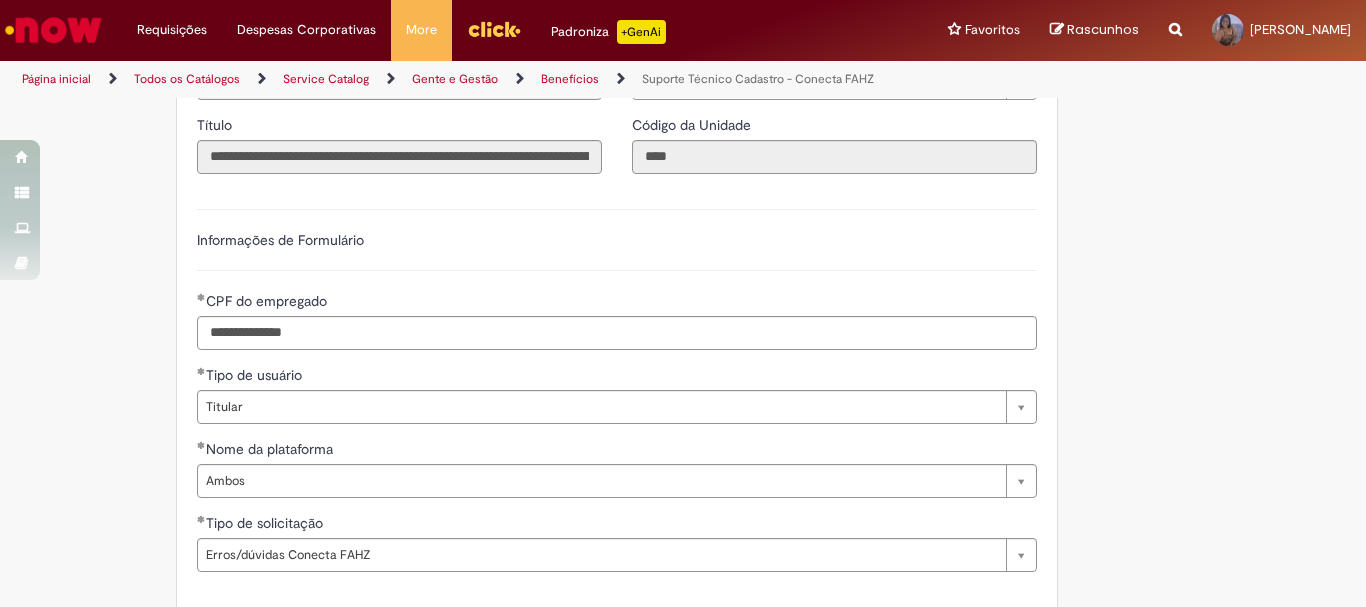 click on "Tire dúvidas com LupiAssist    +GenAI
Oi! Eu sou LupiAssist, uma Inteligência Artificial Generativa em constante aprendizado   Meu conteúdo é monitorado para trazer uma melhor experiência
Dúvidas comuns:
Só mais um instante, estou consultando nossas bases de conhecimento  e escrevendo a melhor resposta pra você!
Title
Lorem ipsum dolor sit amet    Fazer uma nova pergunta
Gerei esta resposta utilizando IA Generativa em conjunto com os nossos padrões. Em caso de divergência, os documentos oficiais prevalecerão.
Saiba mais em:
Ou ligue para:
E aí, te ajudei?
Sim, obrigado!" at bounding box center [683, 264] 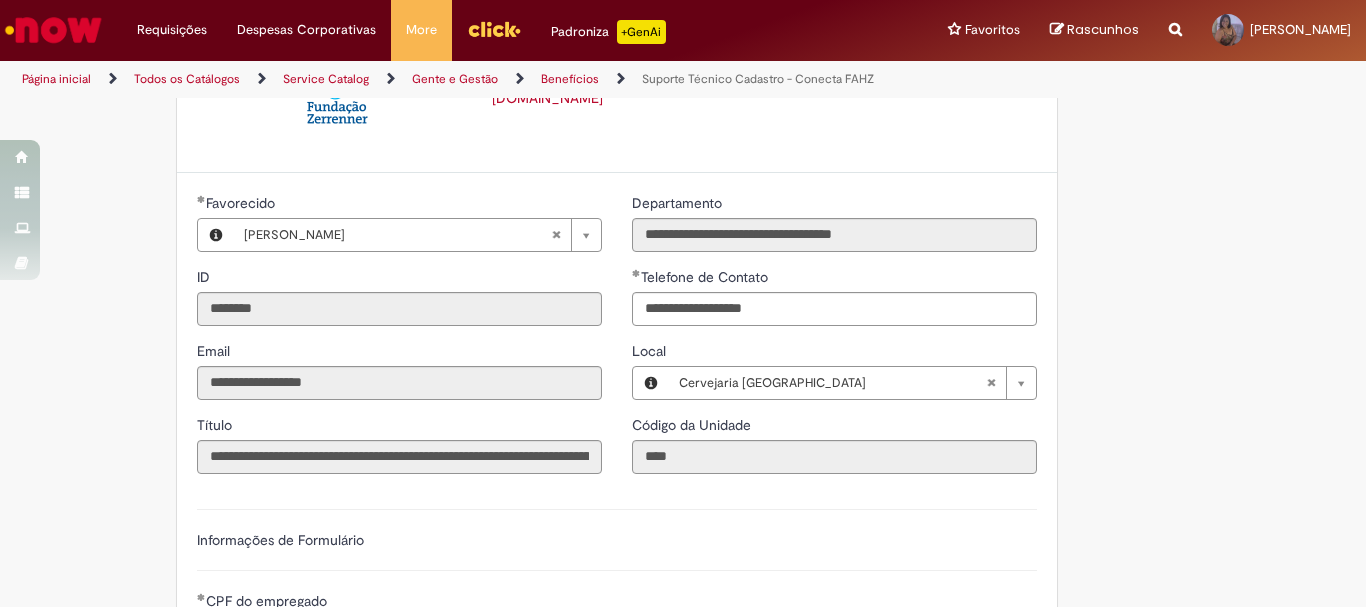 scroll, scrollTop: 100, scrollLeft: 0, axis: vertical 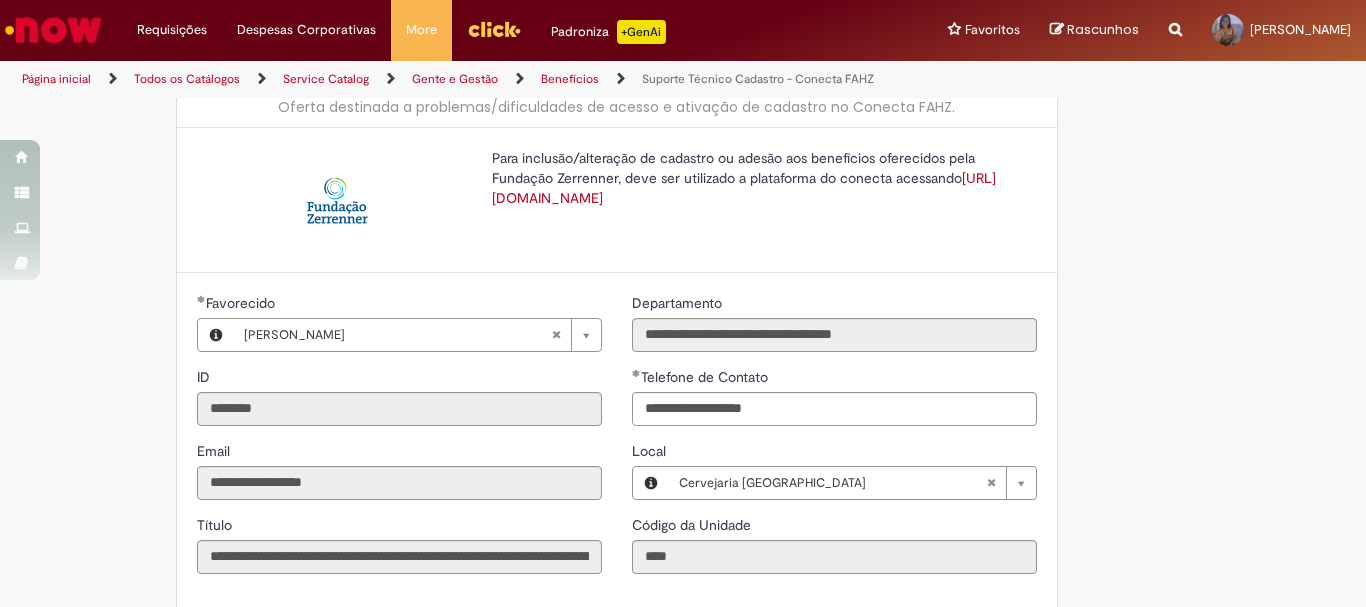 type 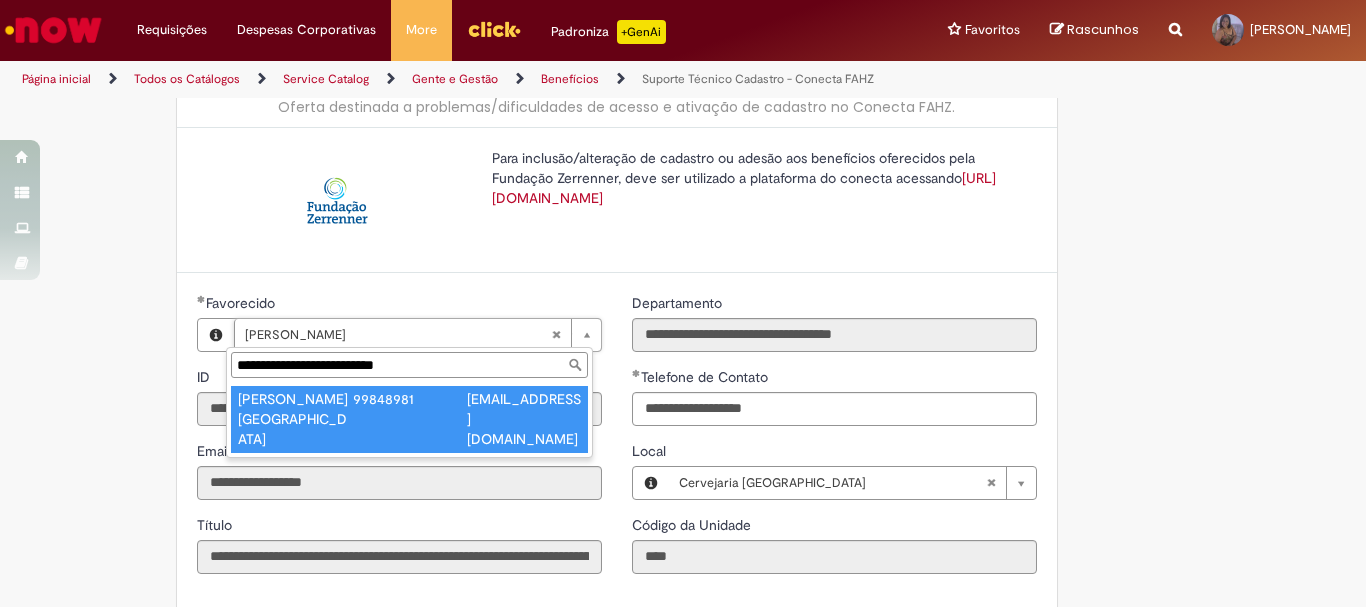 type on "**********" 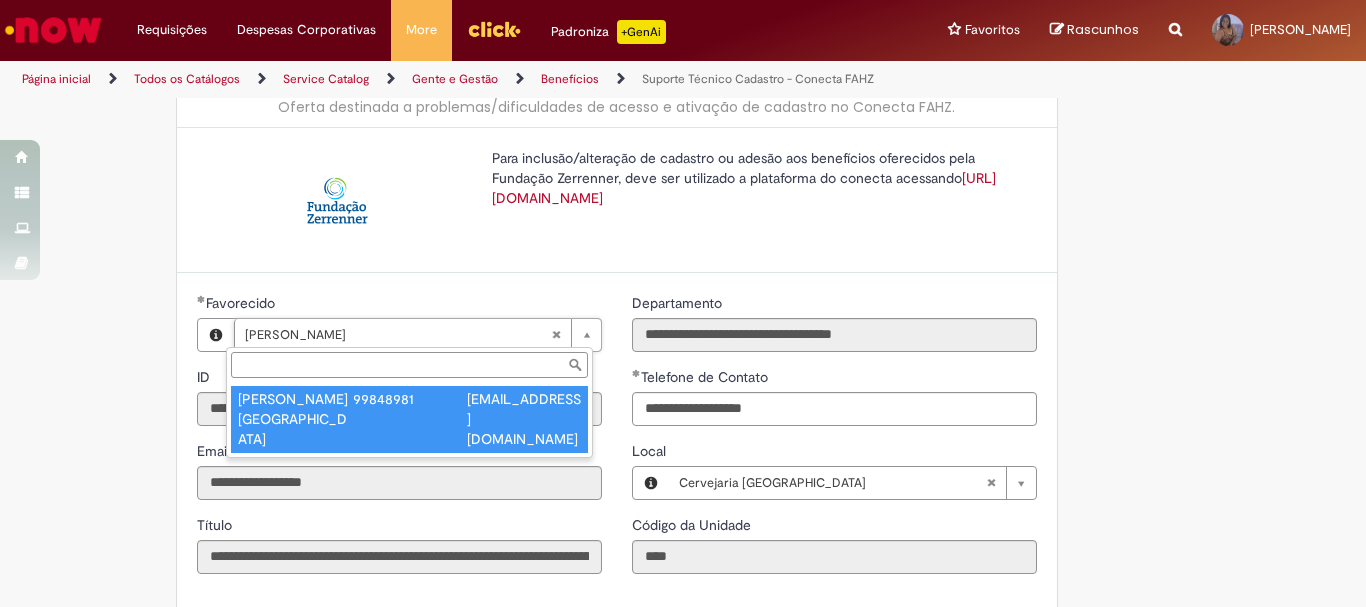 type on "********" 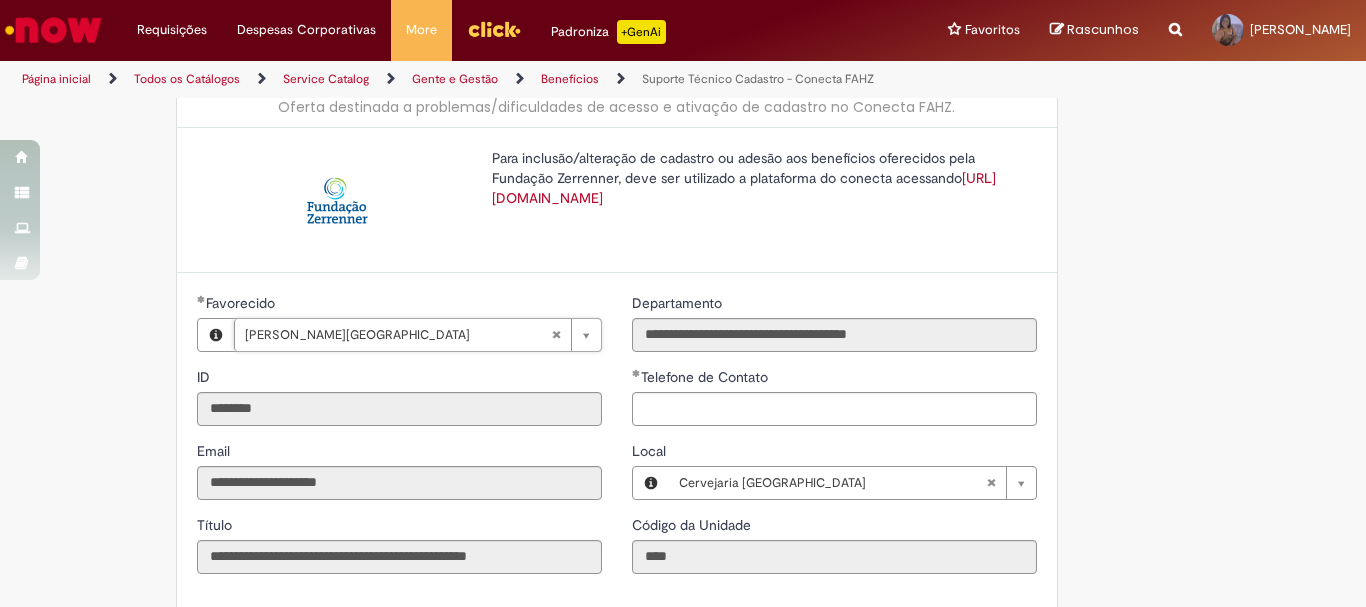 scroll, scrollTop: 0, scrollLeft: 126, axis: horizontal 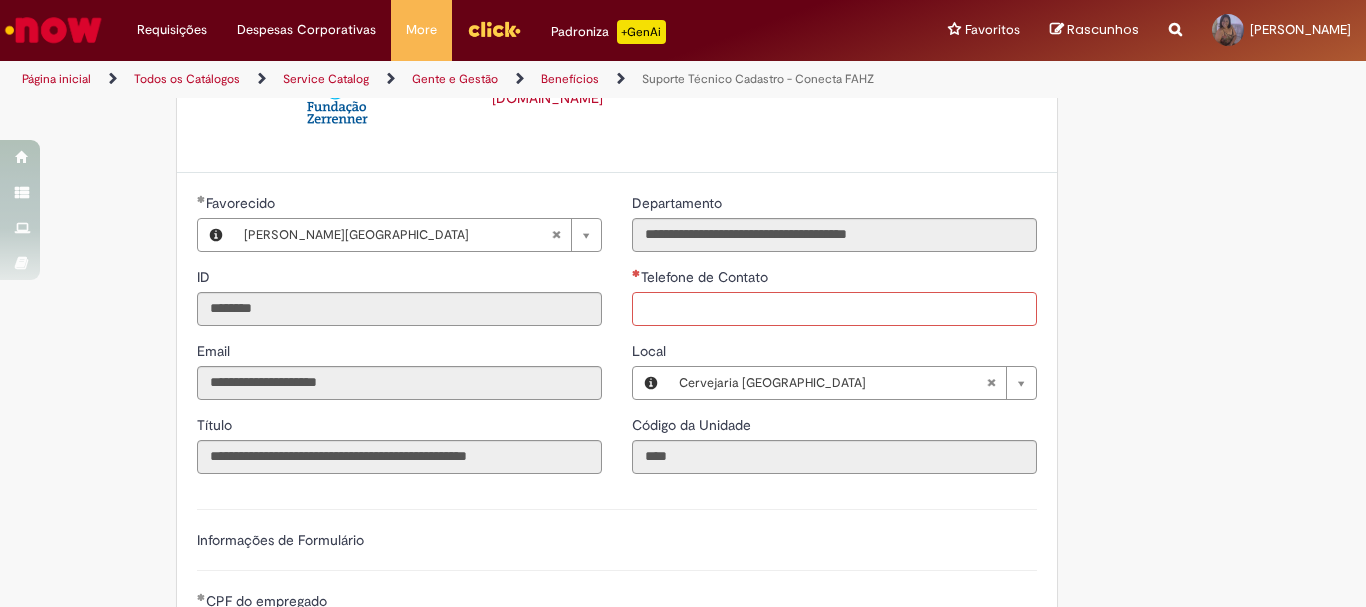 click on "Telefone de Contato" at bounding box center (834, 309) 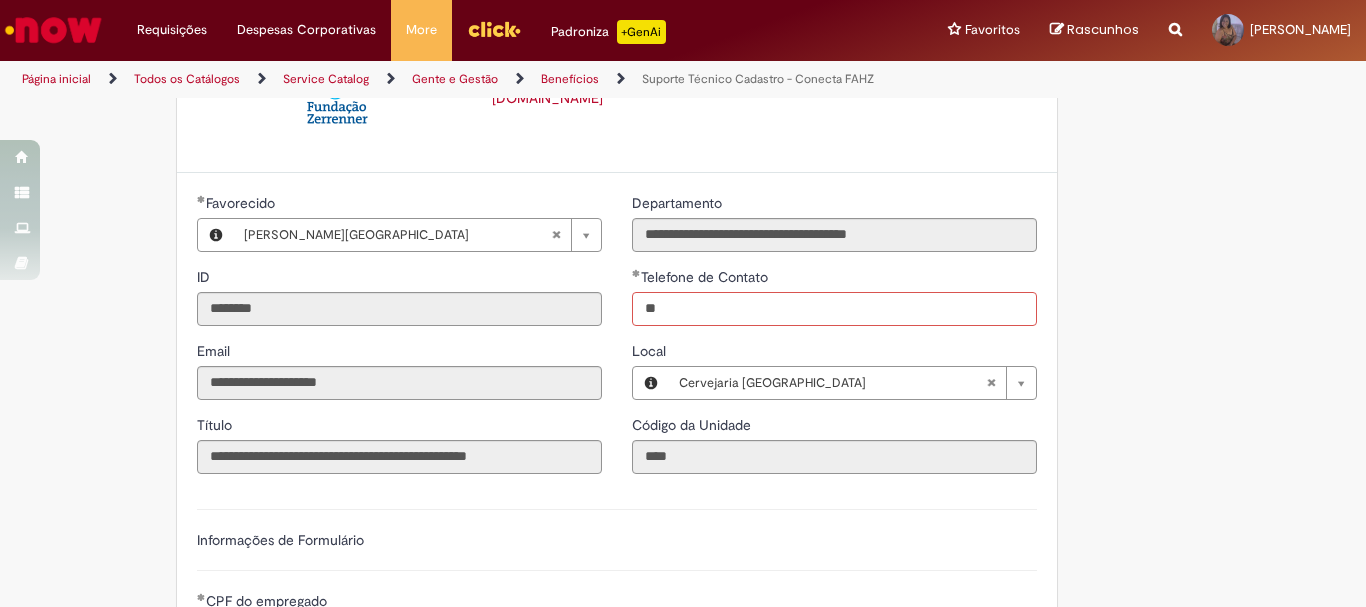 type on "*" 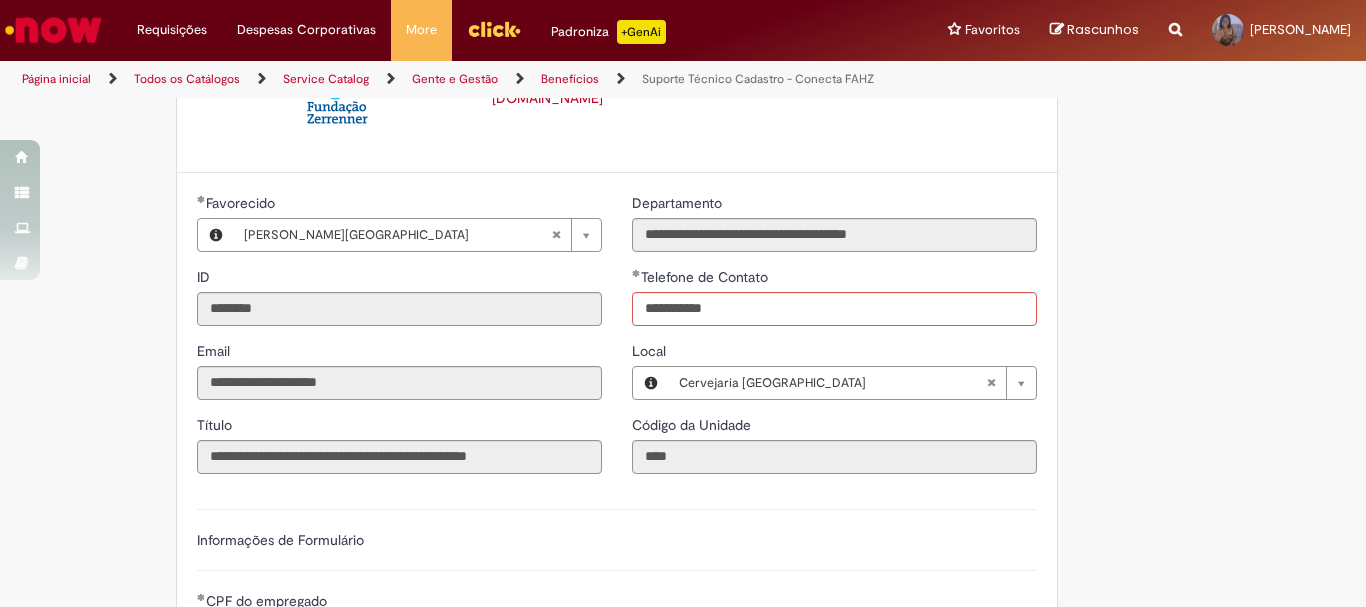 click on "**********" at bounding box center [683, 563] 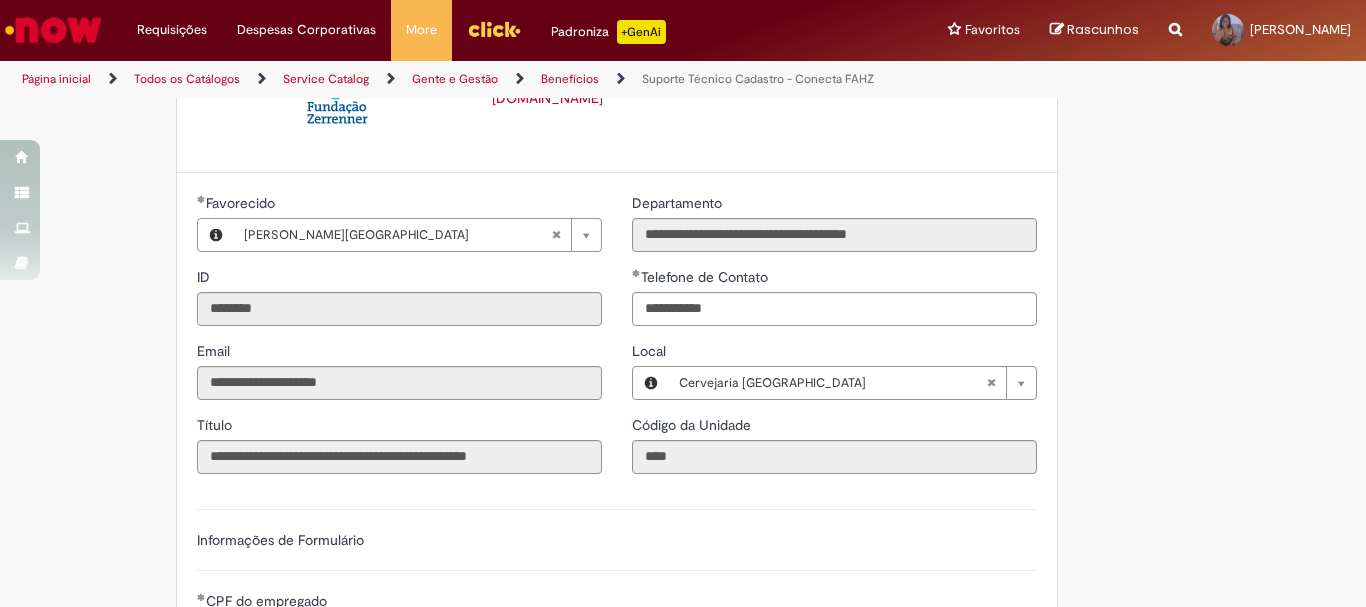 type on "**********" 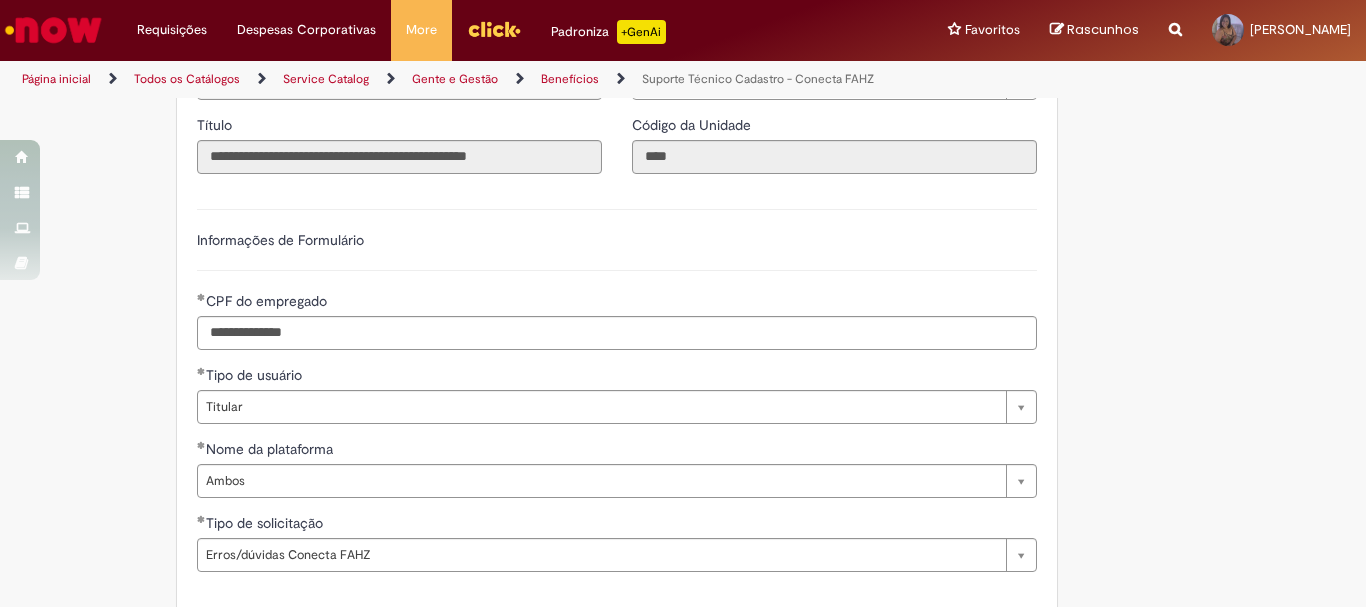 scroll, scrollTop: 700, scrollLeft: 0, axis: vertical 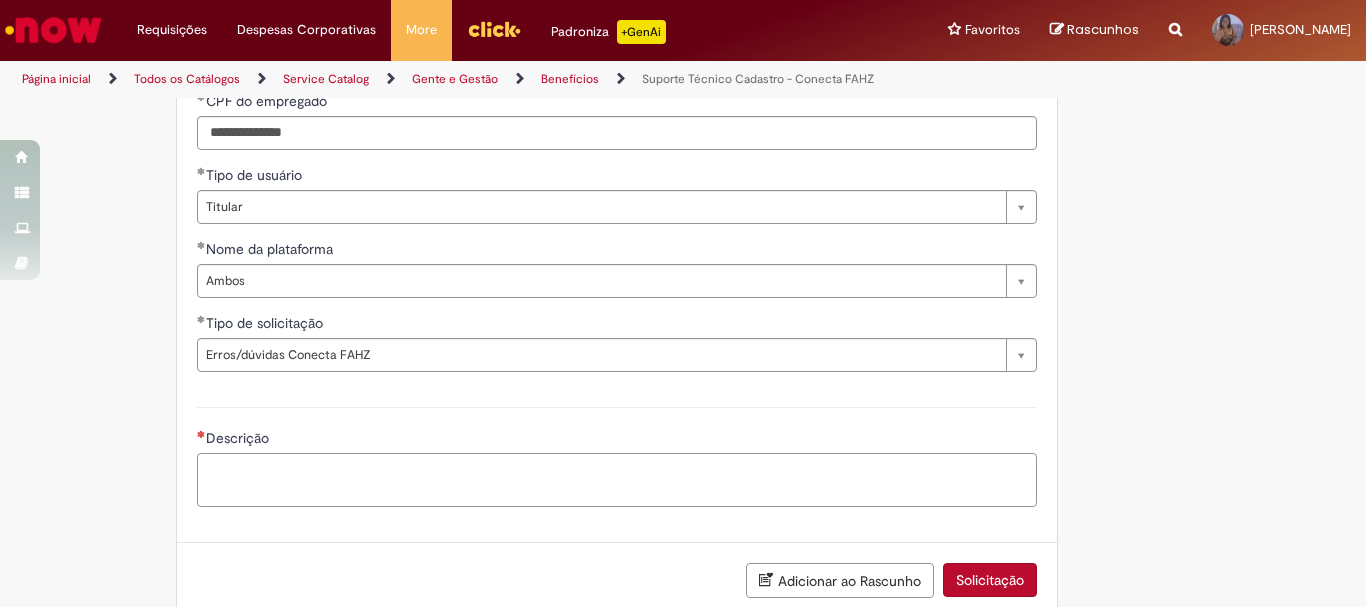click on "Descrição" at bounding box center [617, 480] 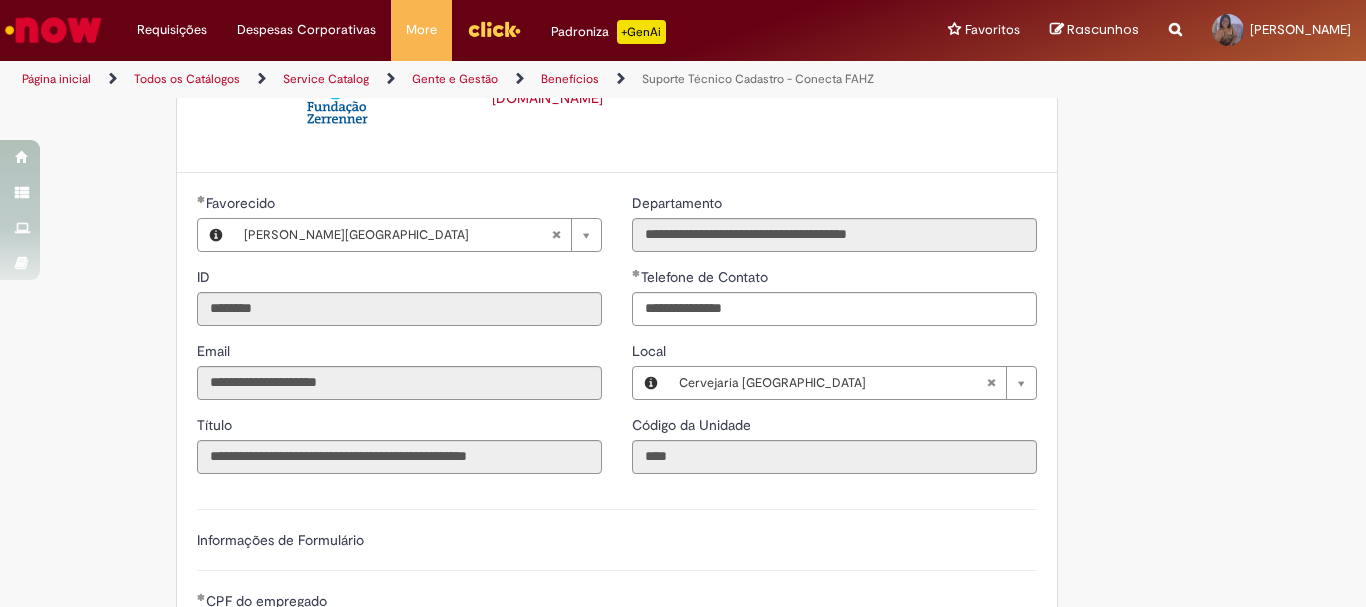 scroll, scrollTop: 0, scrollLeft: 0, axis: both 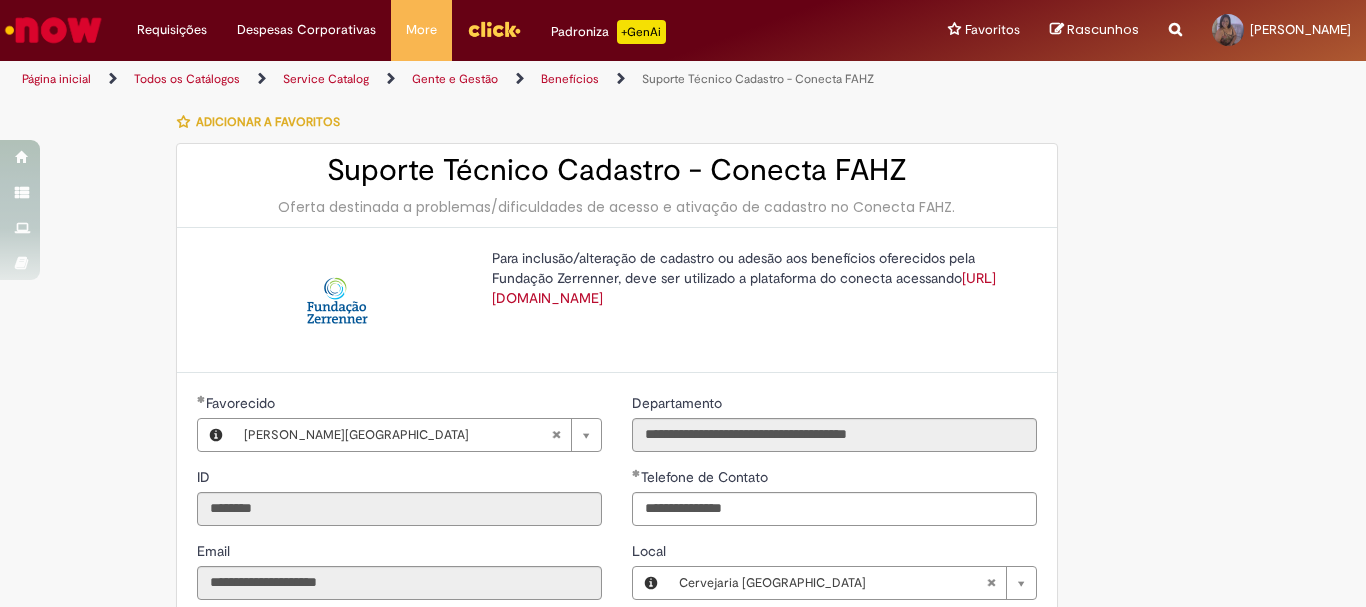 type on "**********" 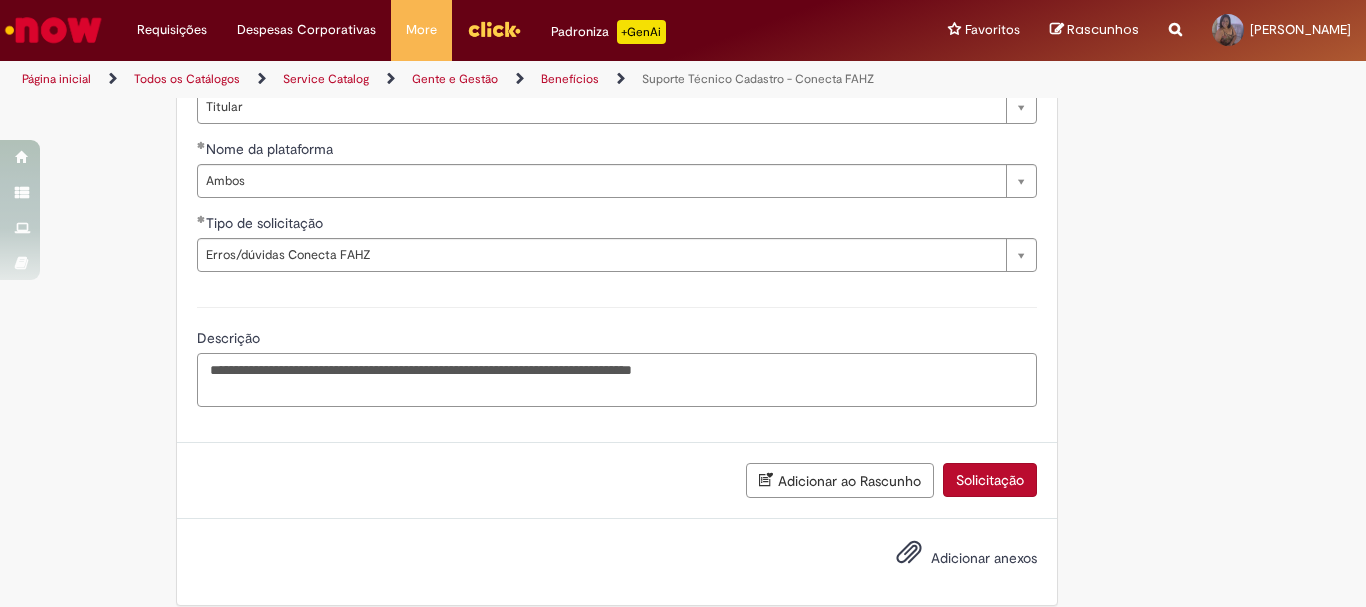 scroll, scrollTop: 821, scrollLeft: 0, axis: vertical 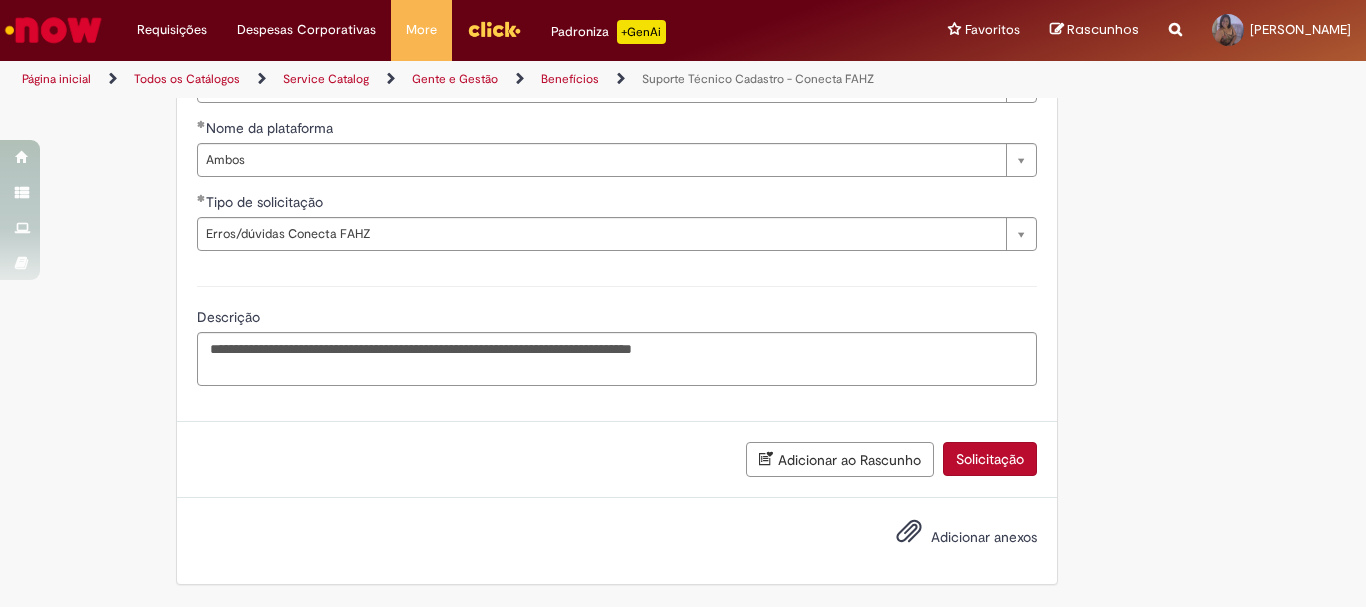 click on "Adicionar anexos" at bounding box center [984, 537] 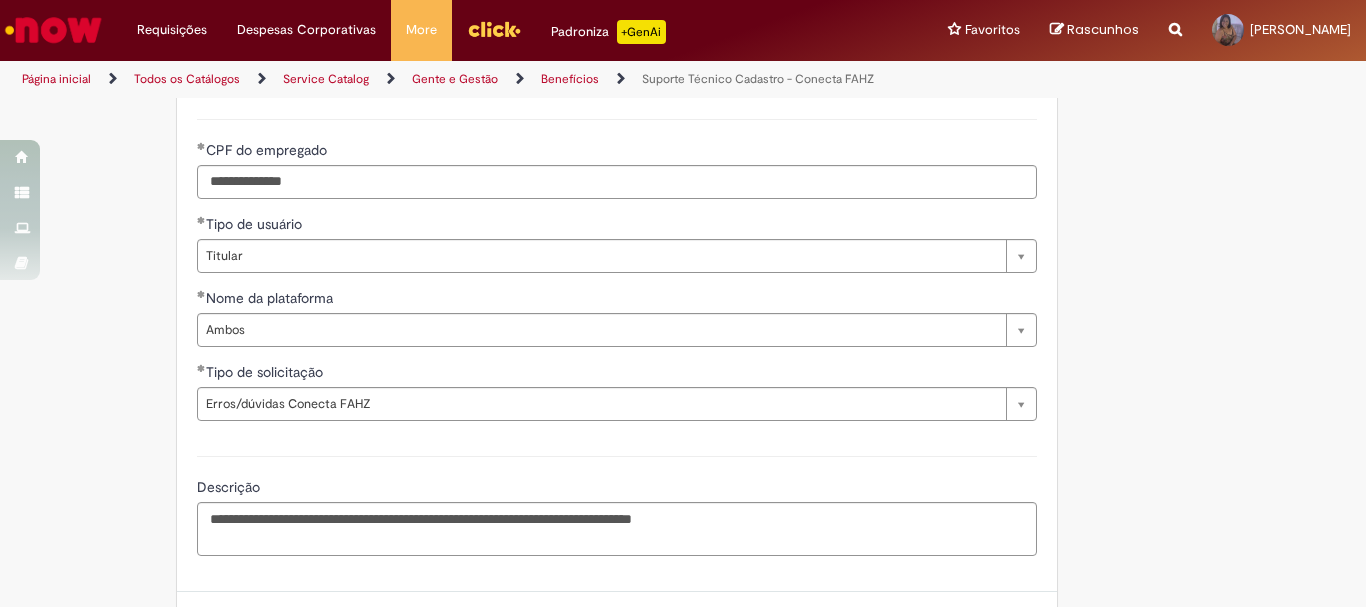 scroll, scrollTop: 1051, scrollLeft: 0, axis: vertical 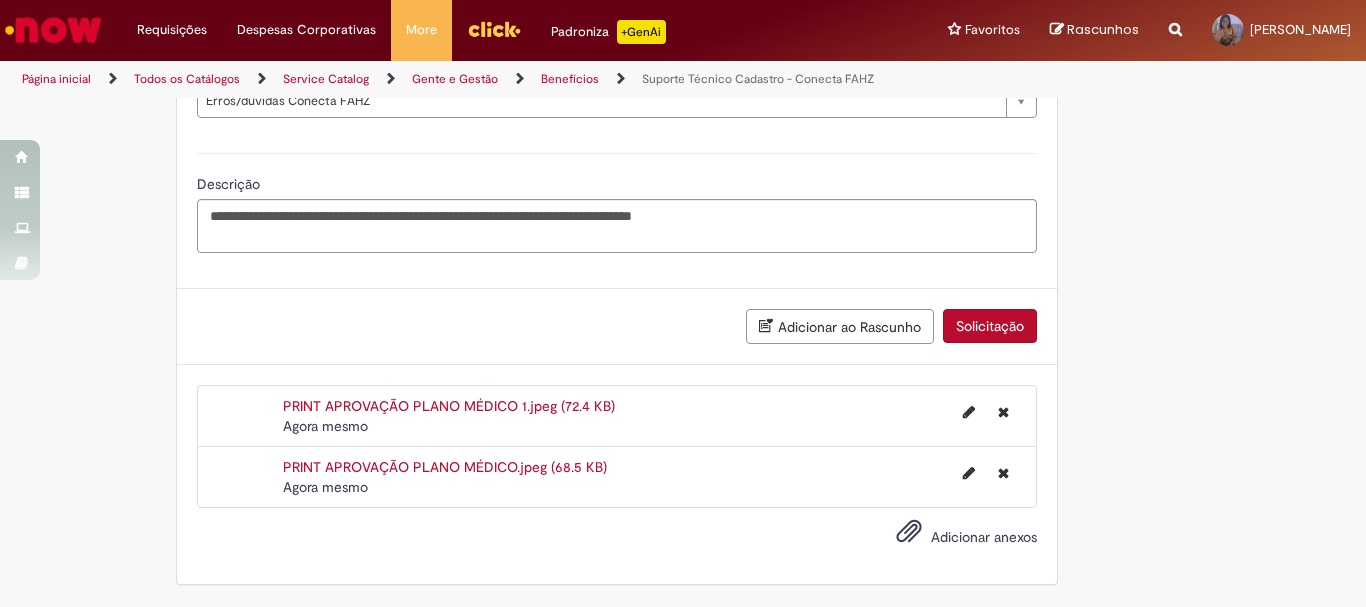 click on "Solicitação" at bounding box center (990, 326) 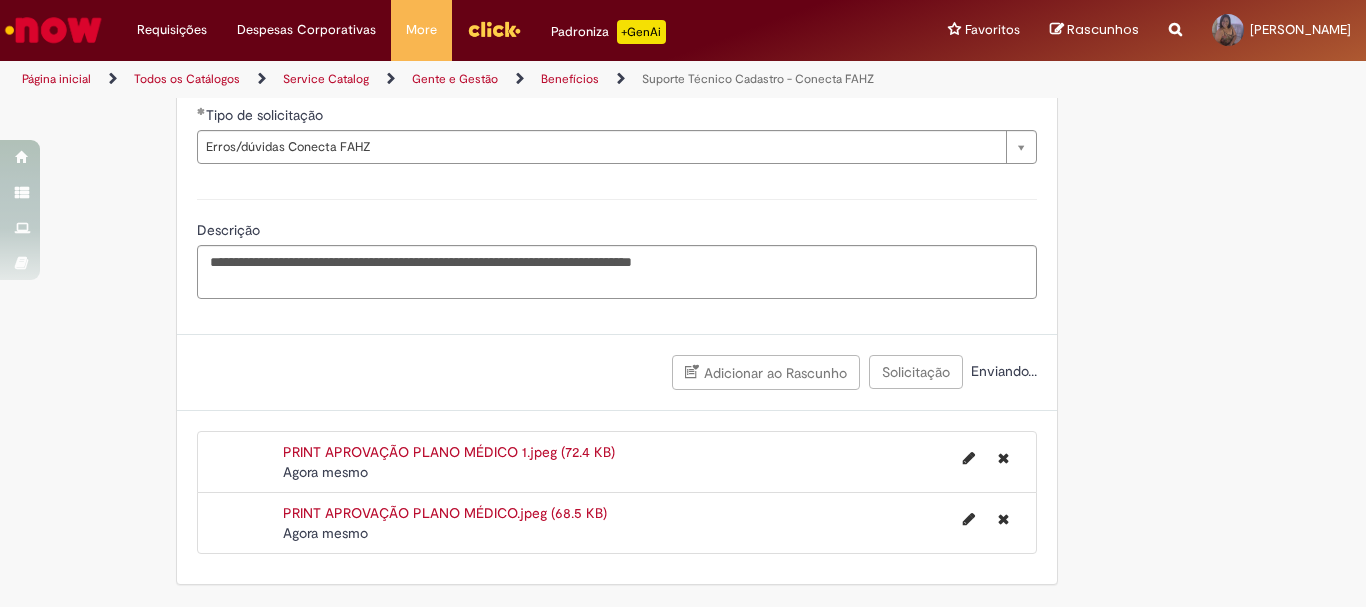 scroll, scrollTop: 1005, scrollLeft: 0, axis: vertical 